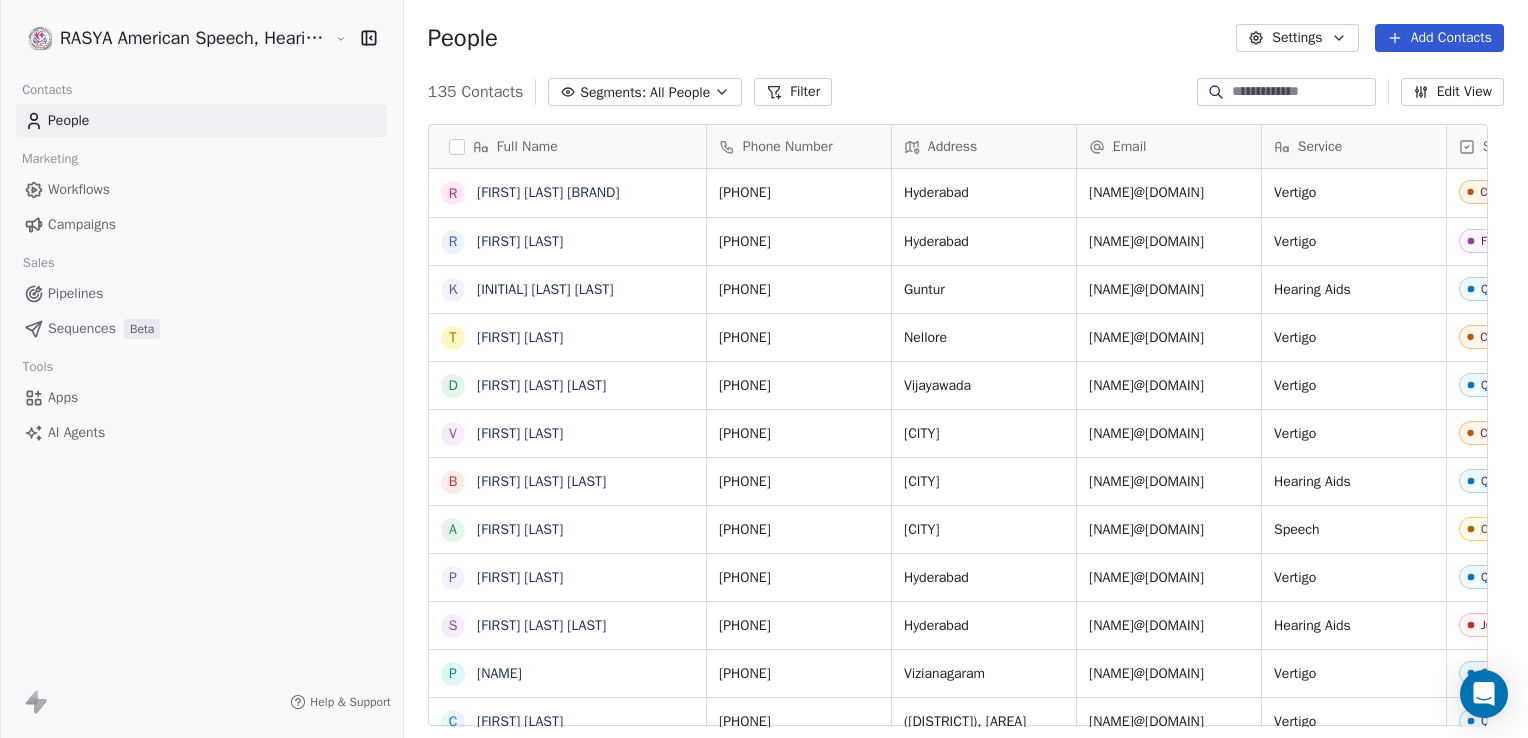 scroll, scrollTop: 0, scrollLeft: 0, axis: both 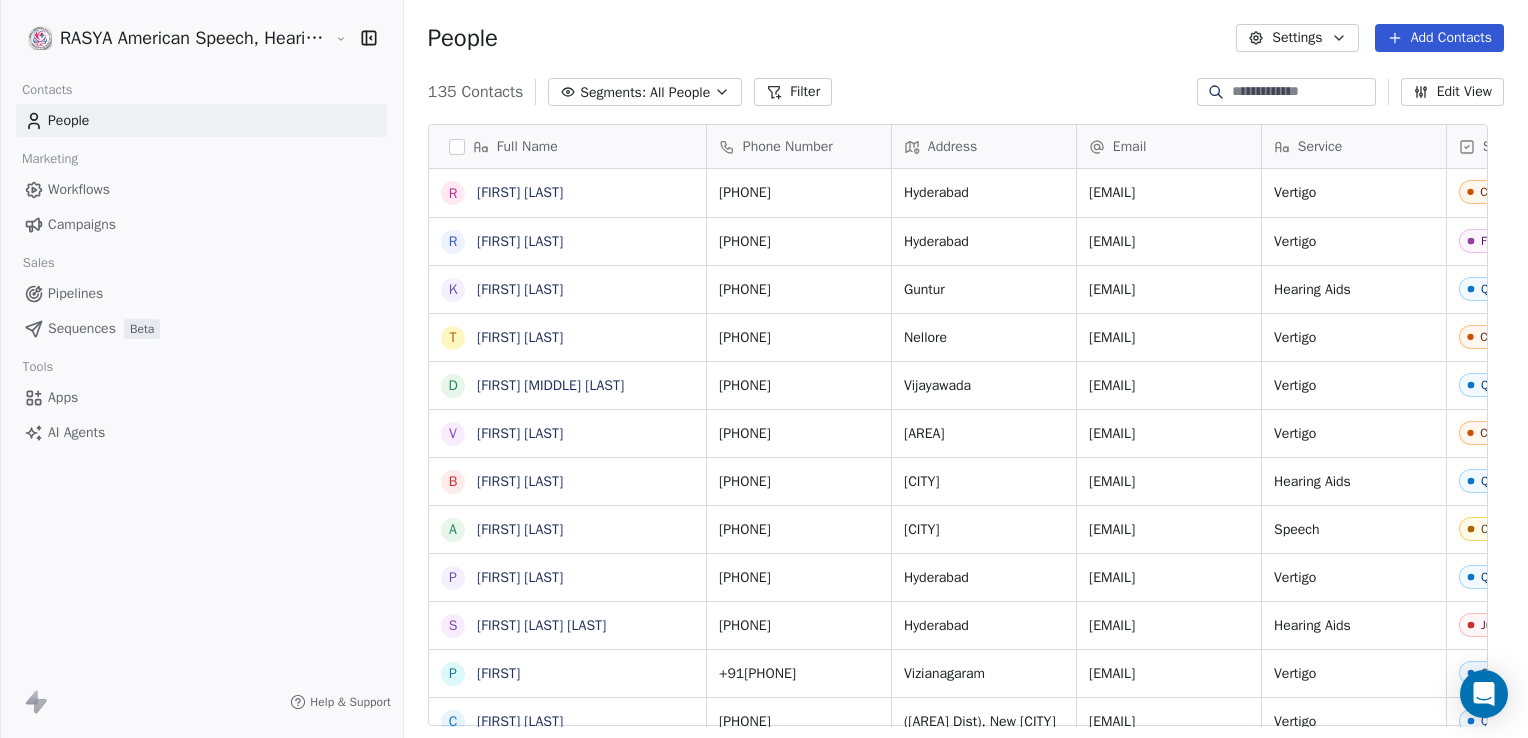 click on "People" at bounding box center [201, 120] 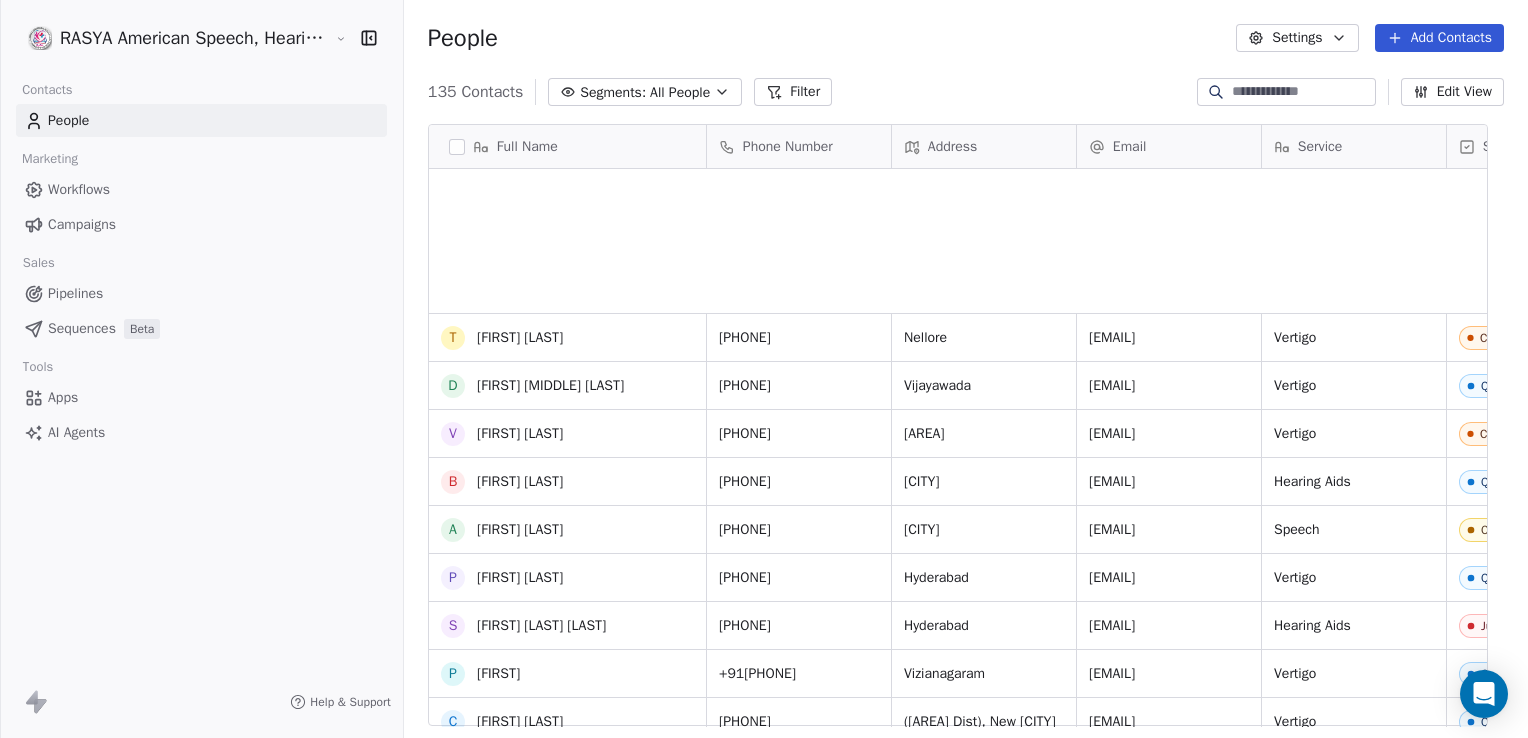 scroll, scrollTop: 1267, scrollLeft: 0, axis: vertical 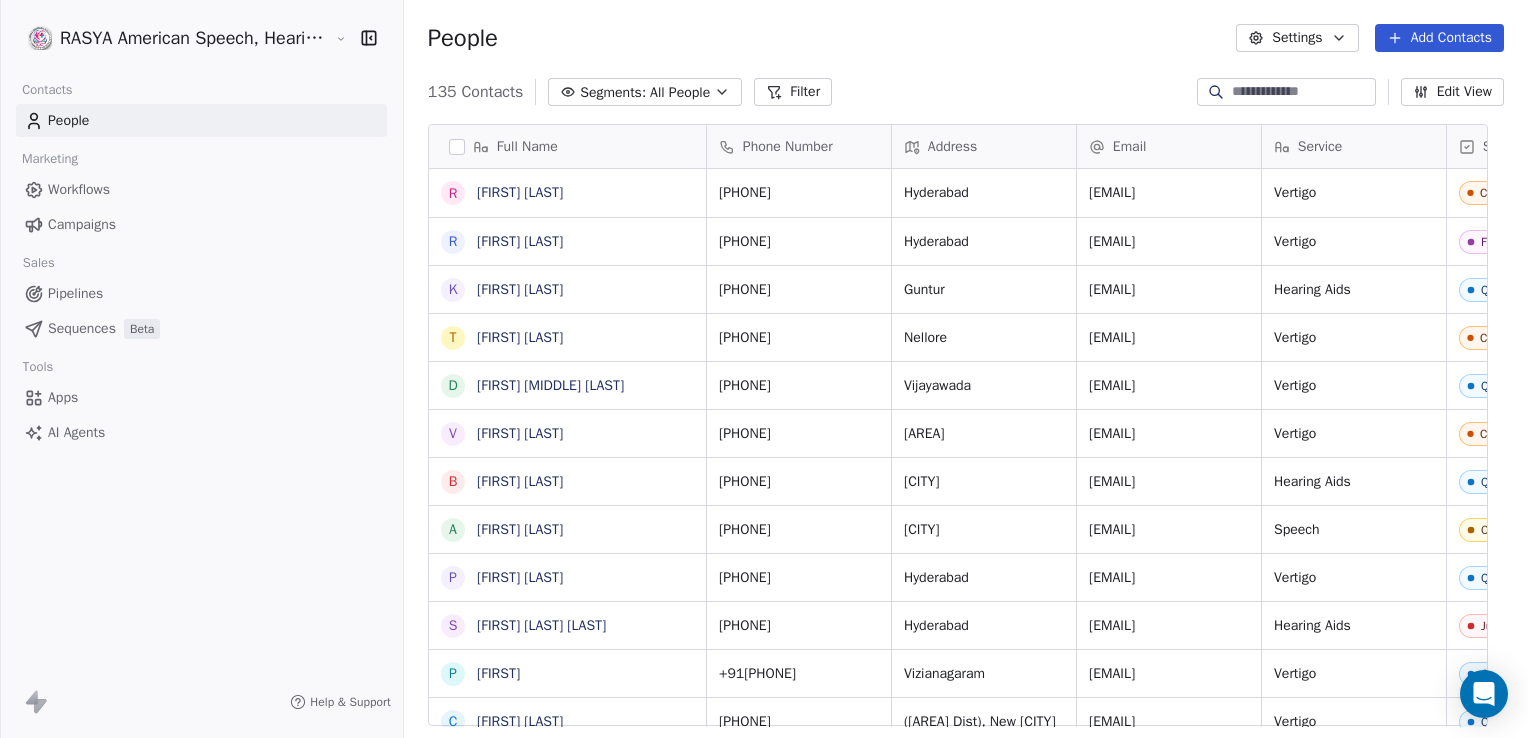 click on "People" at bounding box center [68, 120] 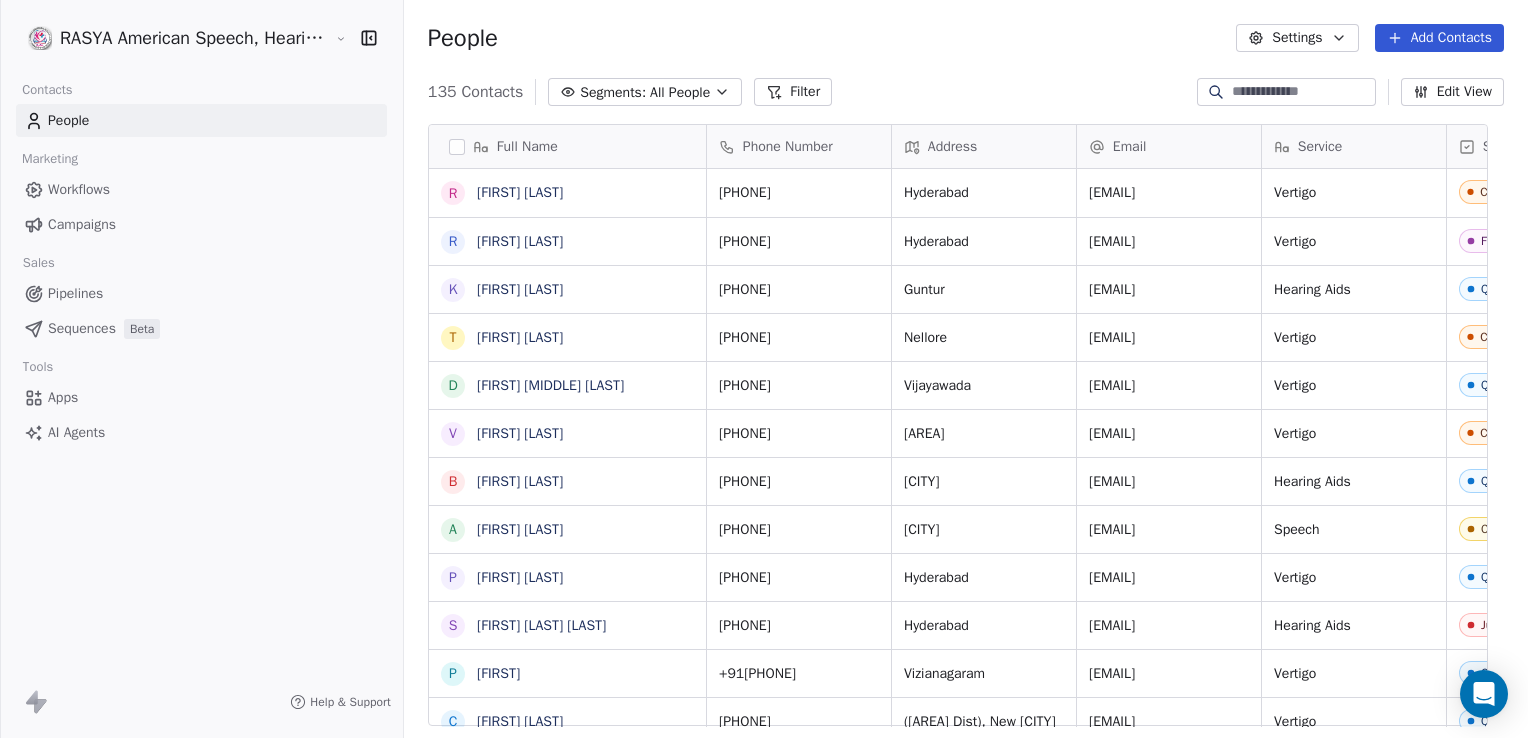 click on "People" at bounding box center (68, 120) 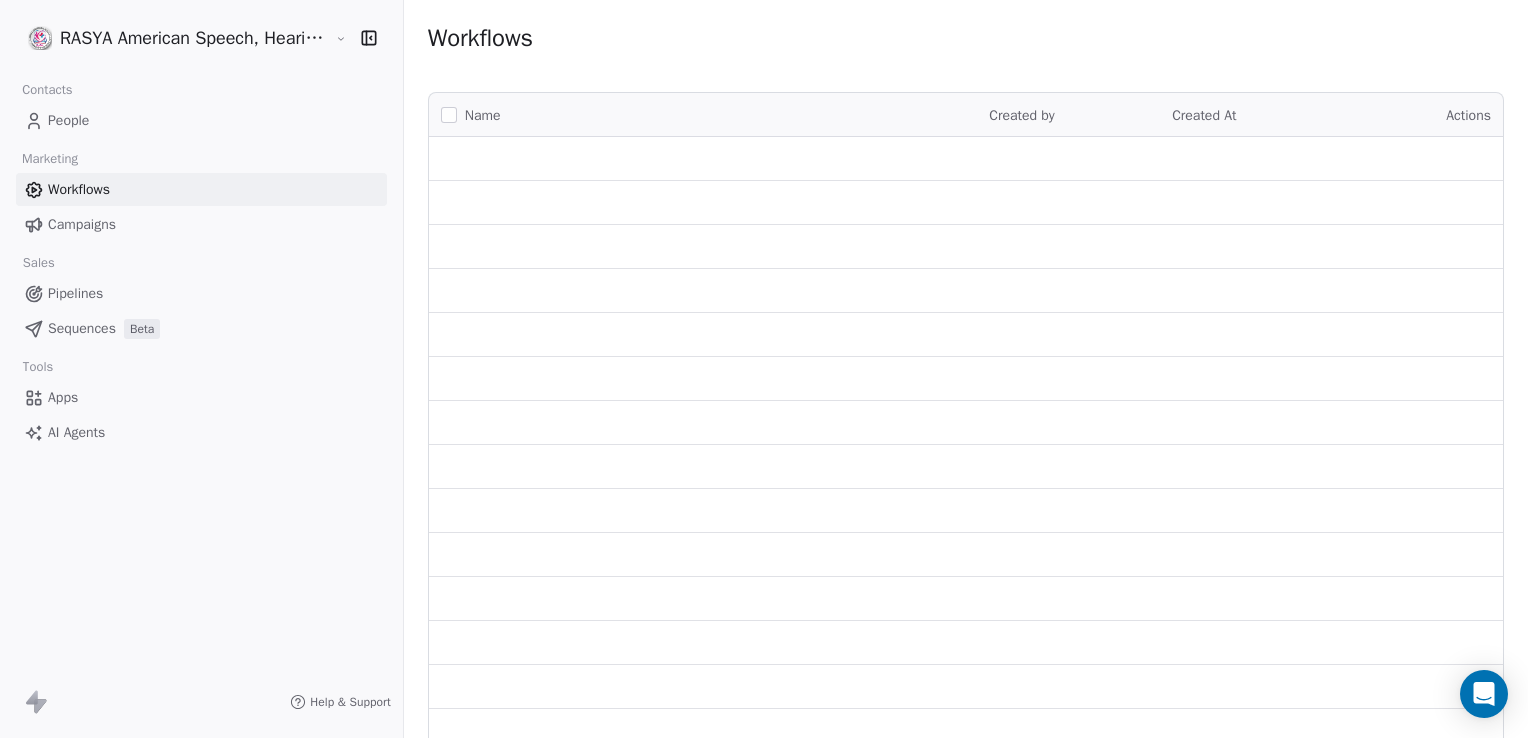 click on "People" at bounding box center [68, 120] 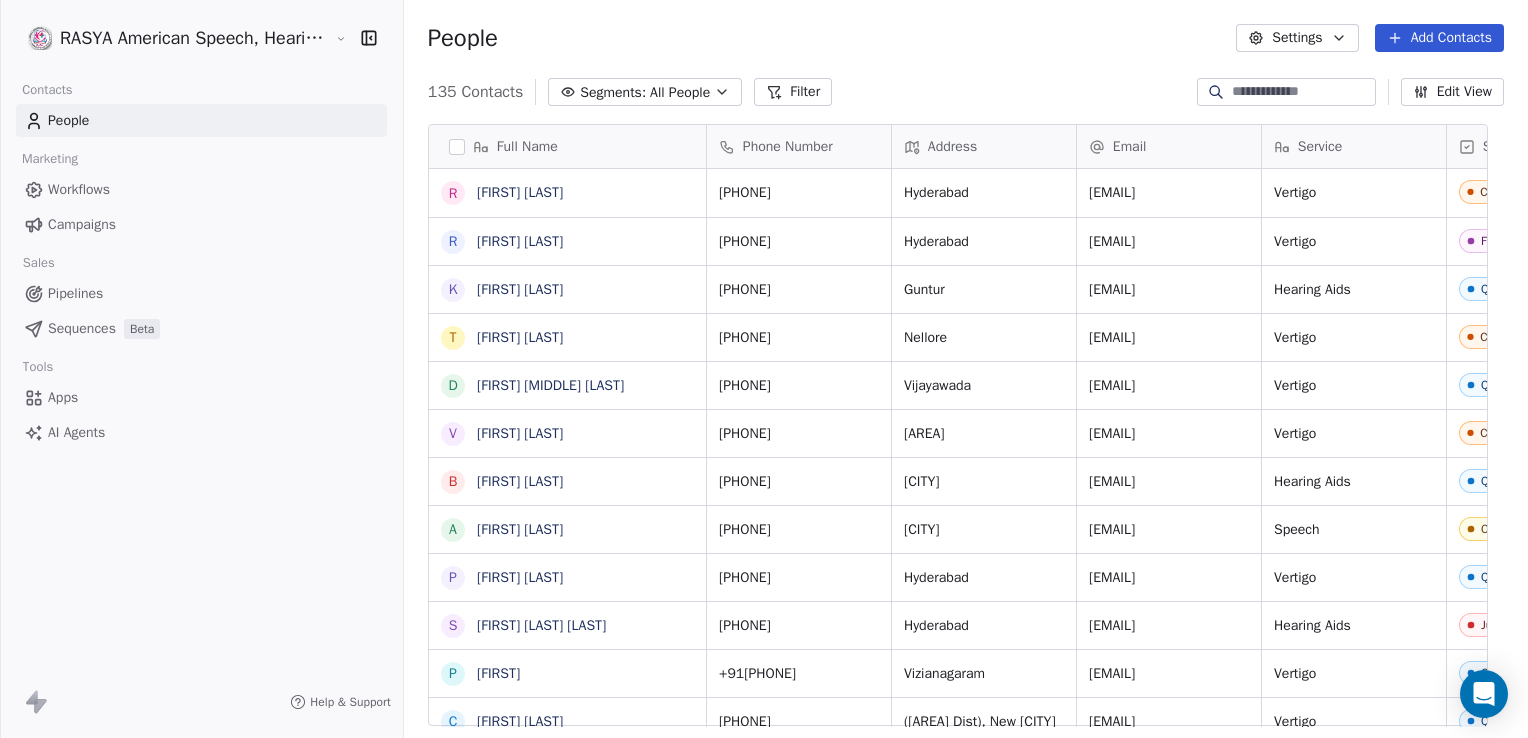 scroll, scrollTop: 16, scrollLeft: 15, axis: both 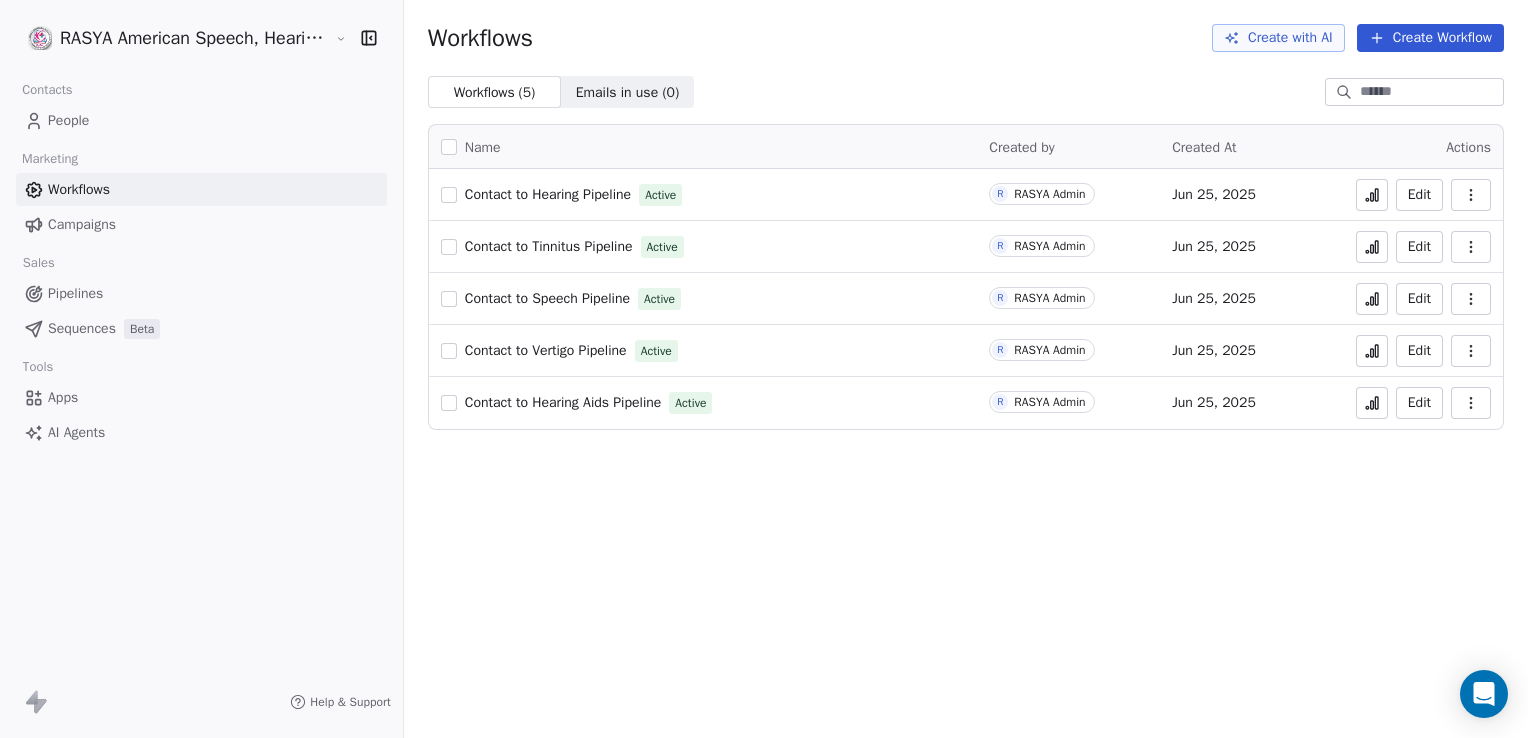 click on "People" at bounding box center [68, 120] 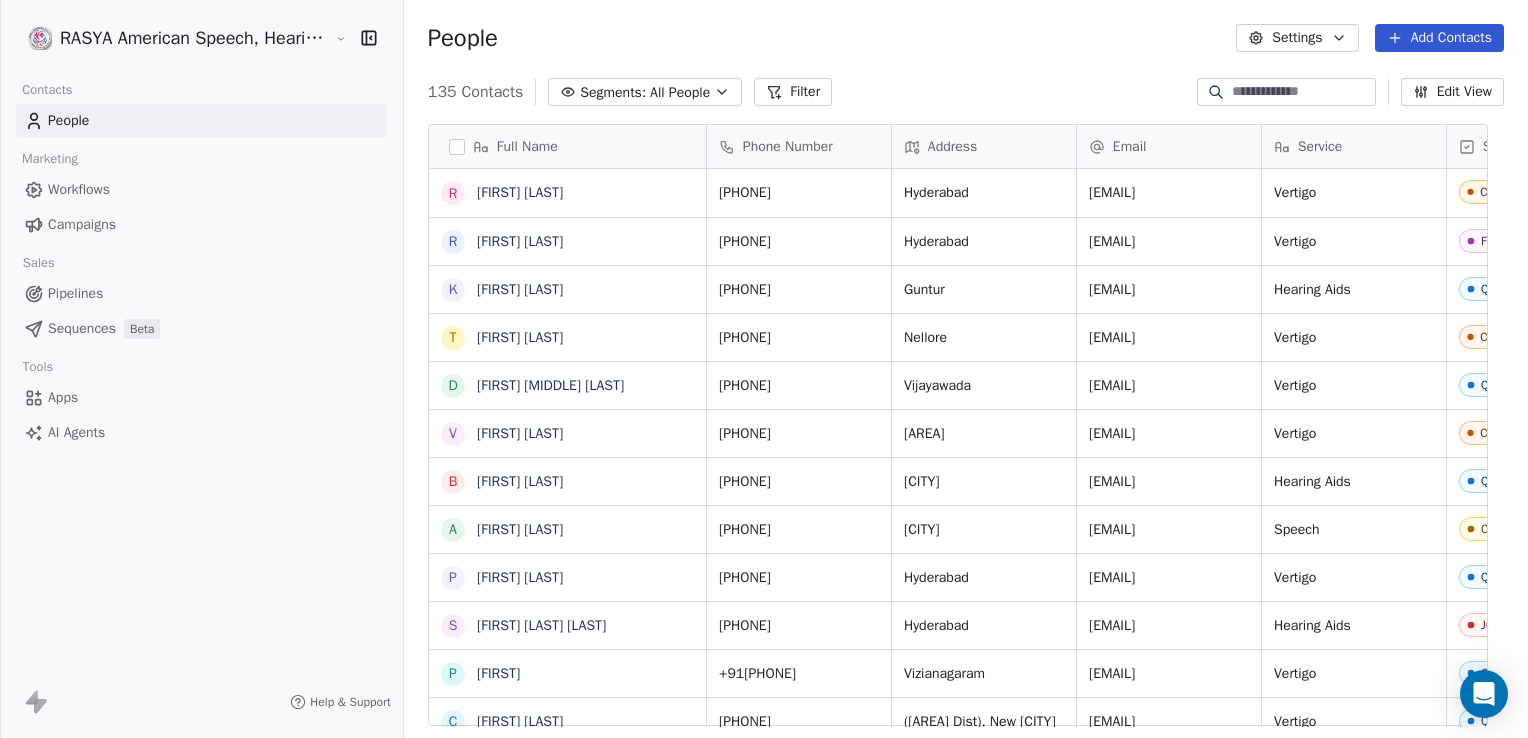 scroll, scrollTop: 16, scrollLeft: 15, axis: both 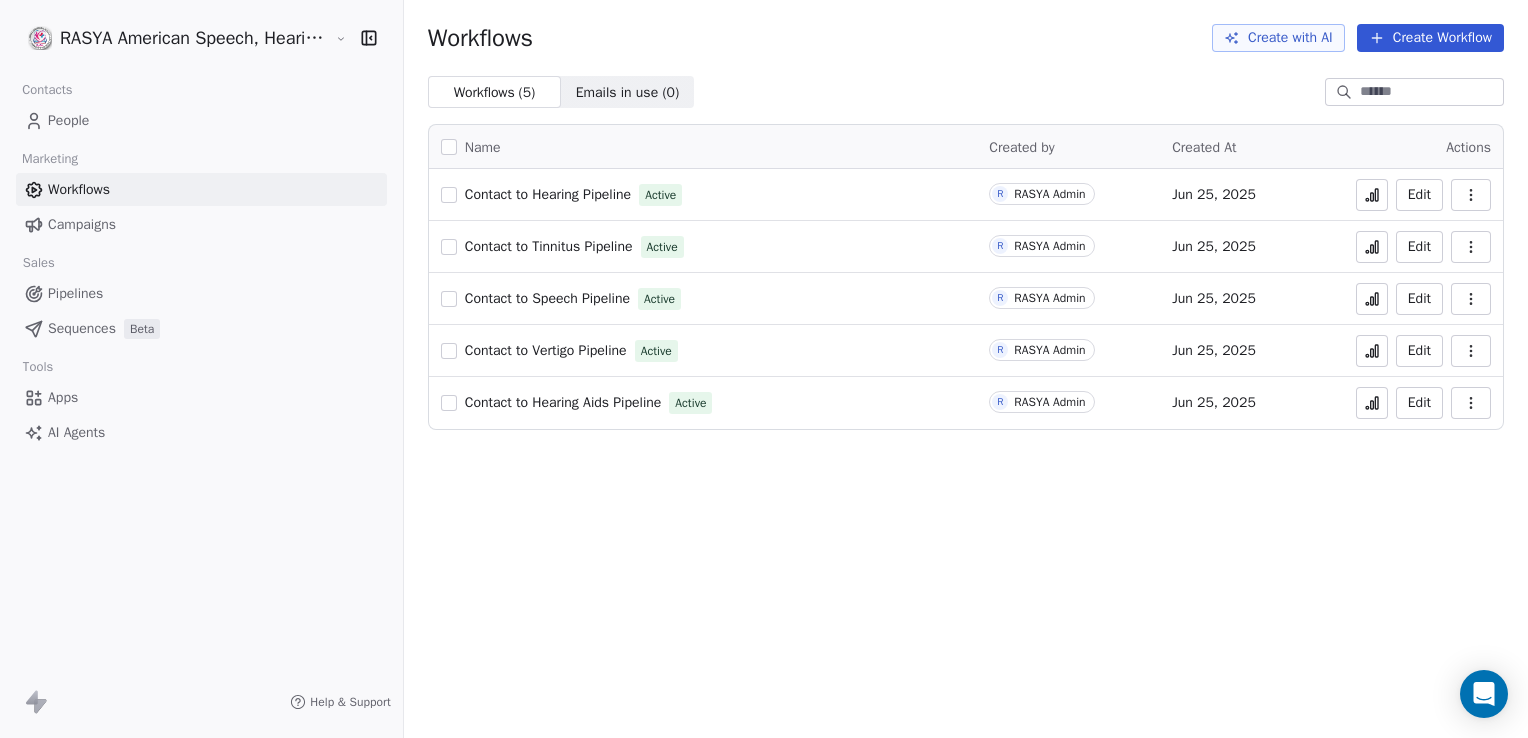 click on "People" at bounding box center [201, 120] 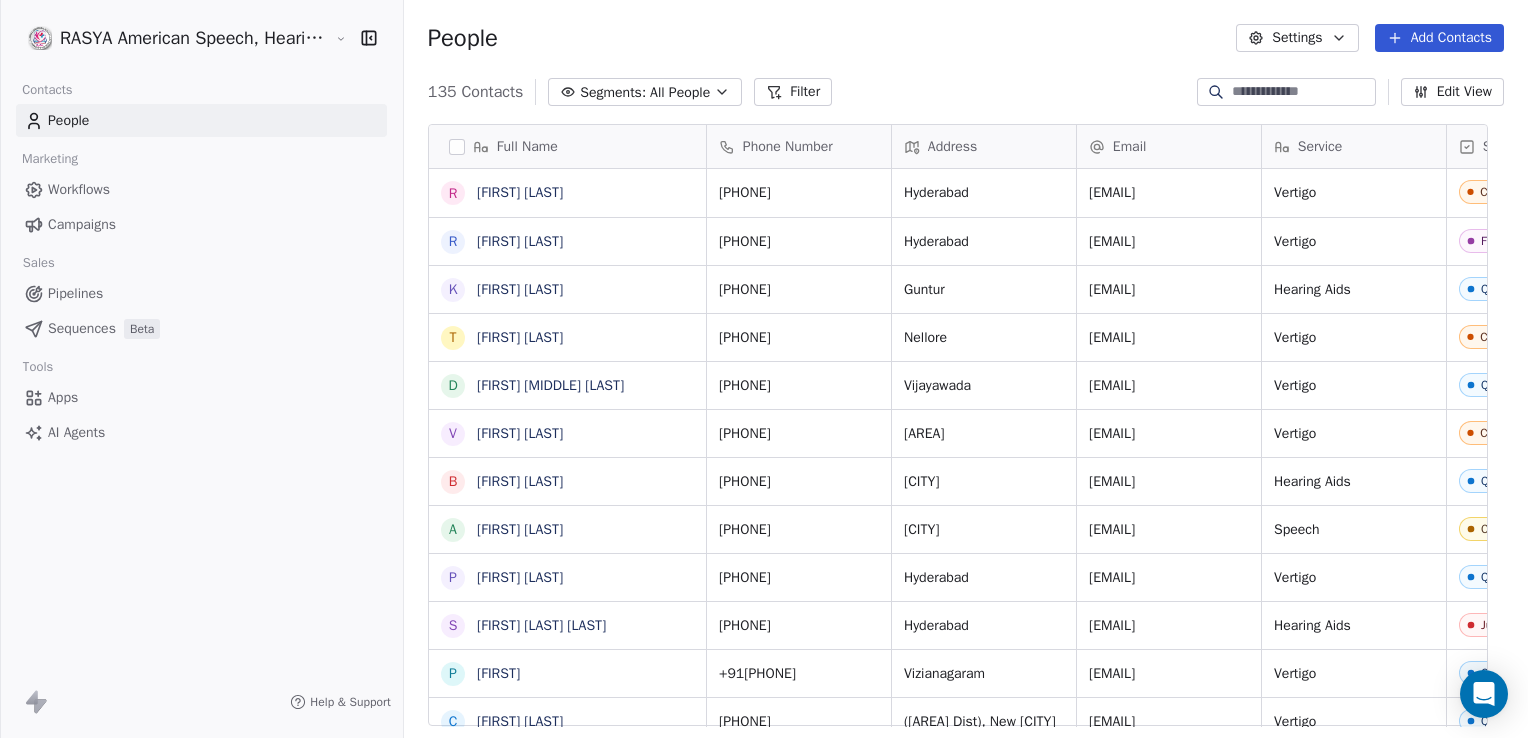 scroll, scrollTop: 16, scrollLeft: 15, axis: both 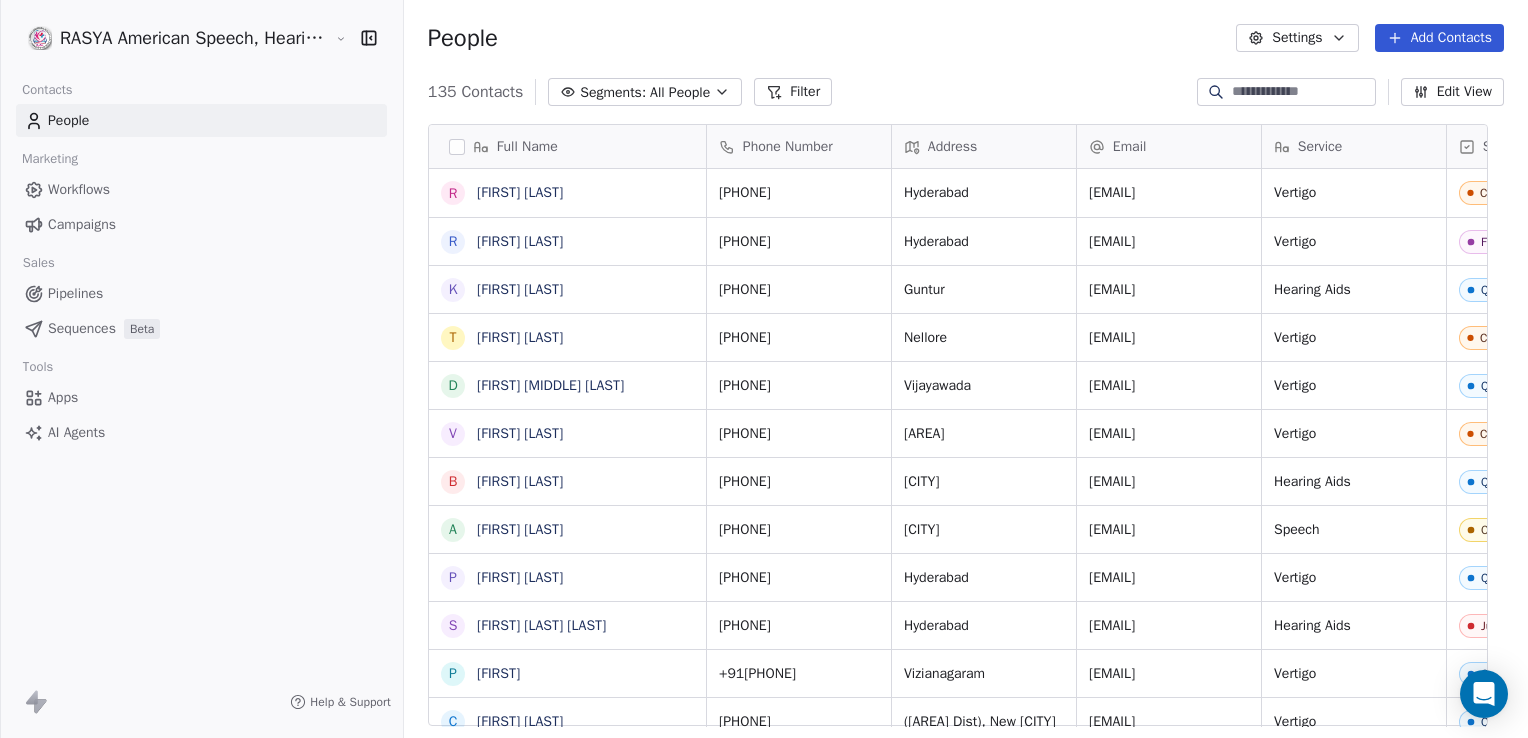click on "People" at bounding box center [68, 120] 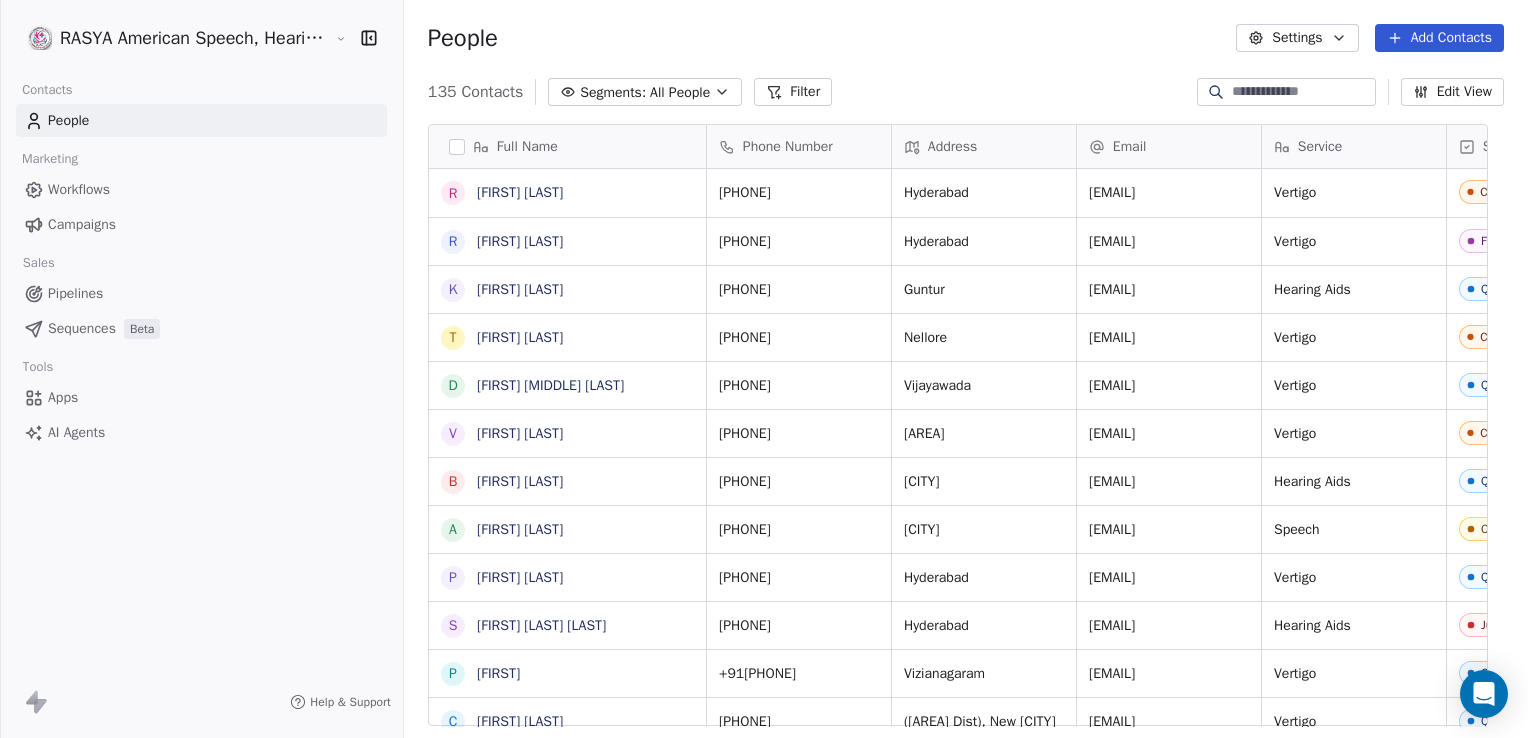 click on "Workflows" at bounding box center [79, 189] 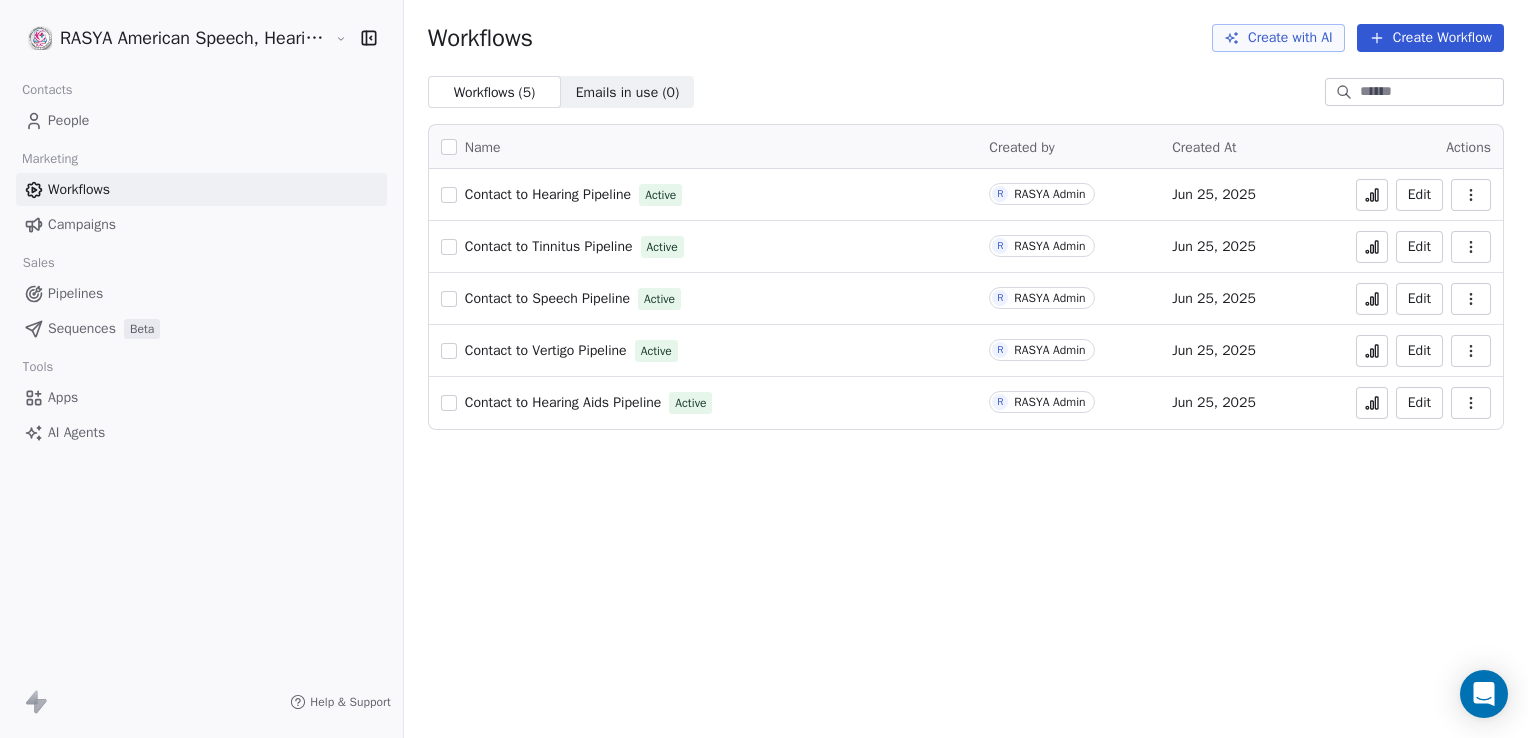 click on "Campaigns" at bounding box center (82, 224) 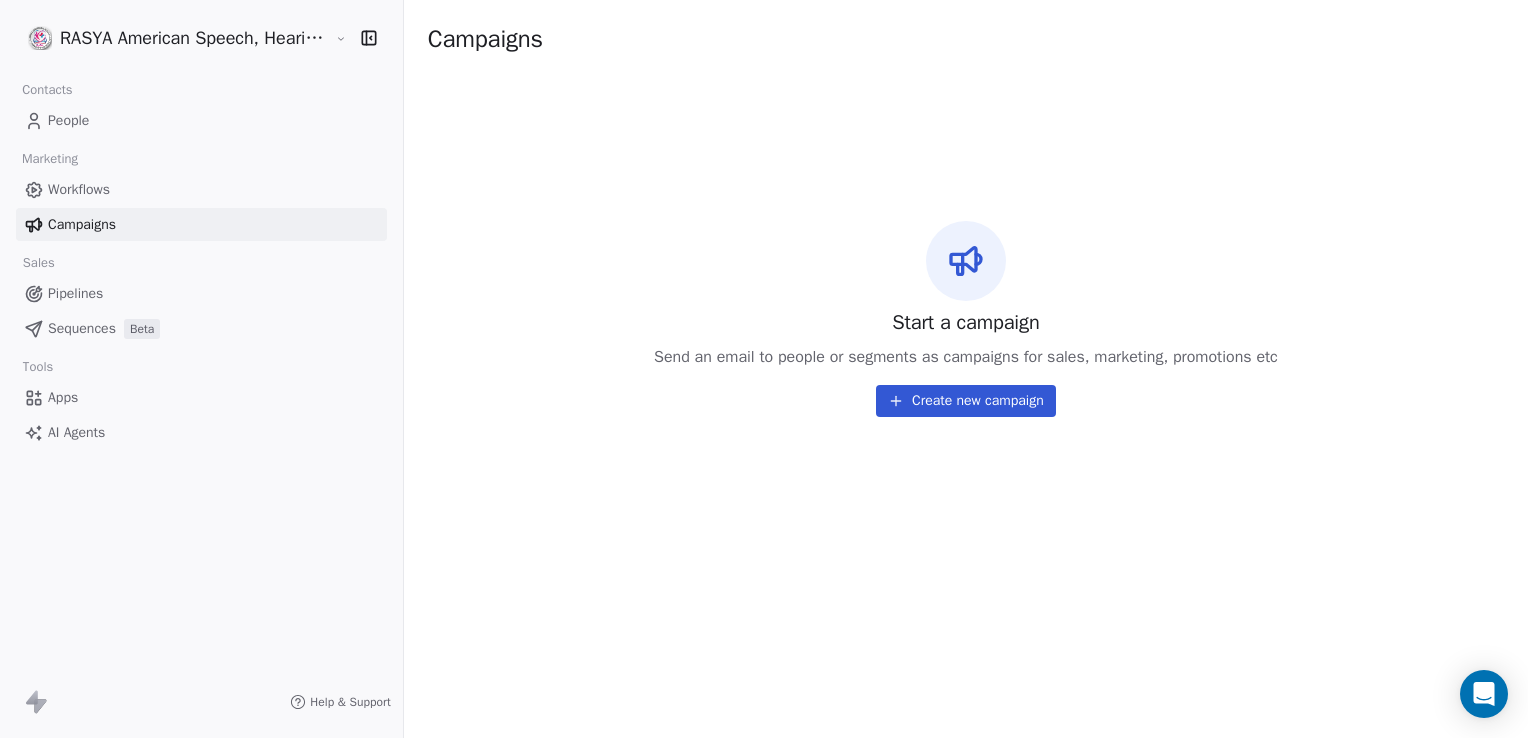 click on "Pipelines" at bounding box center [201, 293] 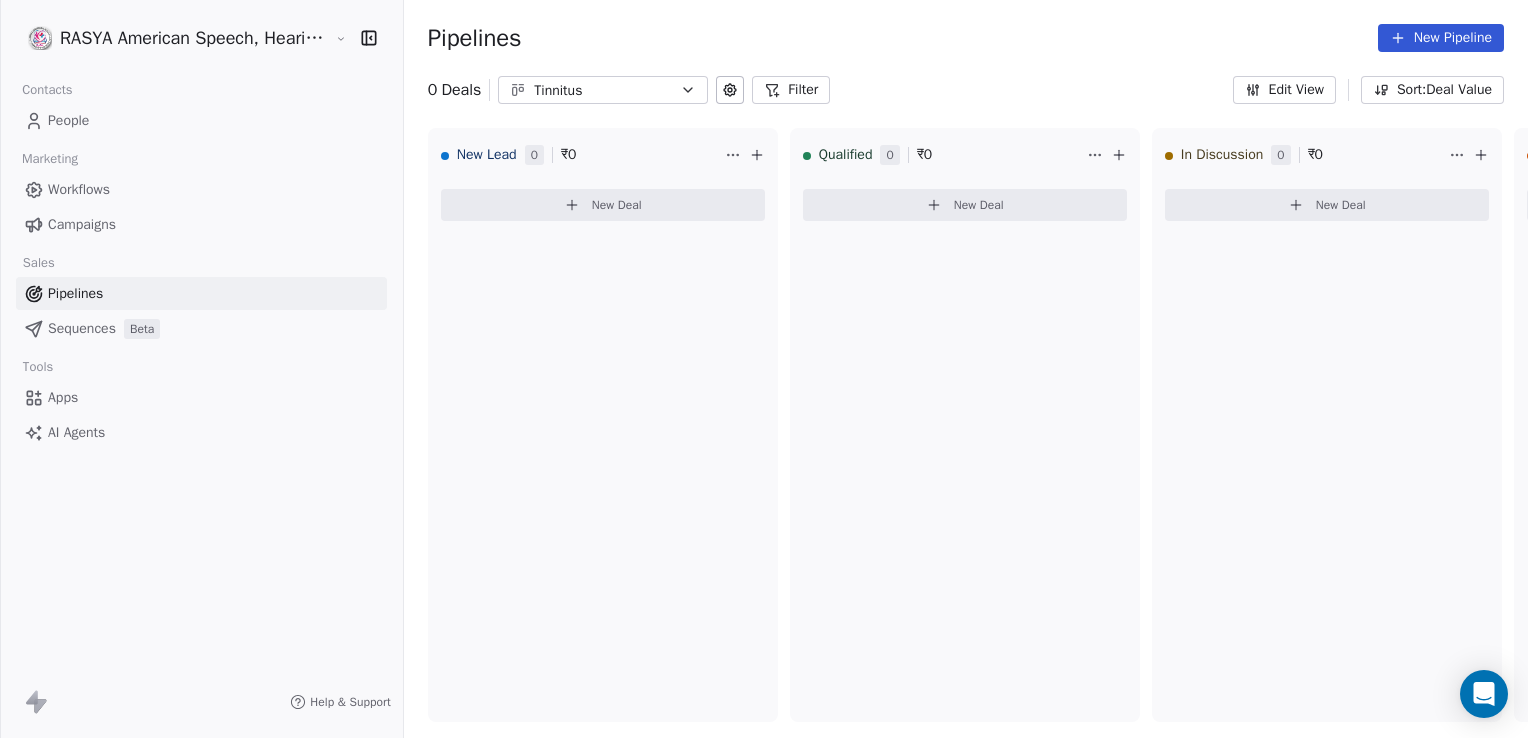 click on "People" at bounding box center (68, 120) 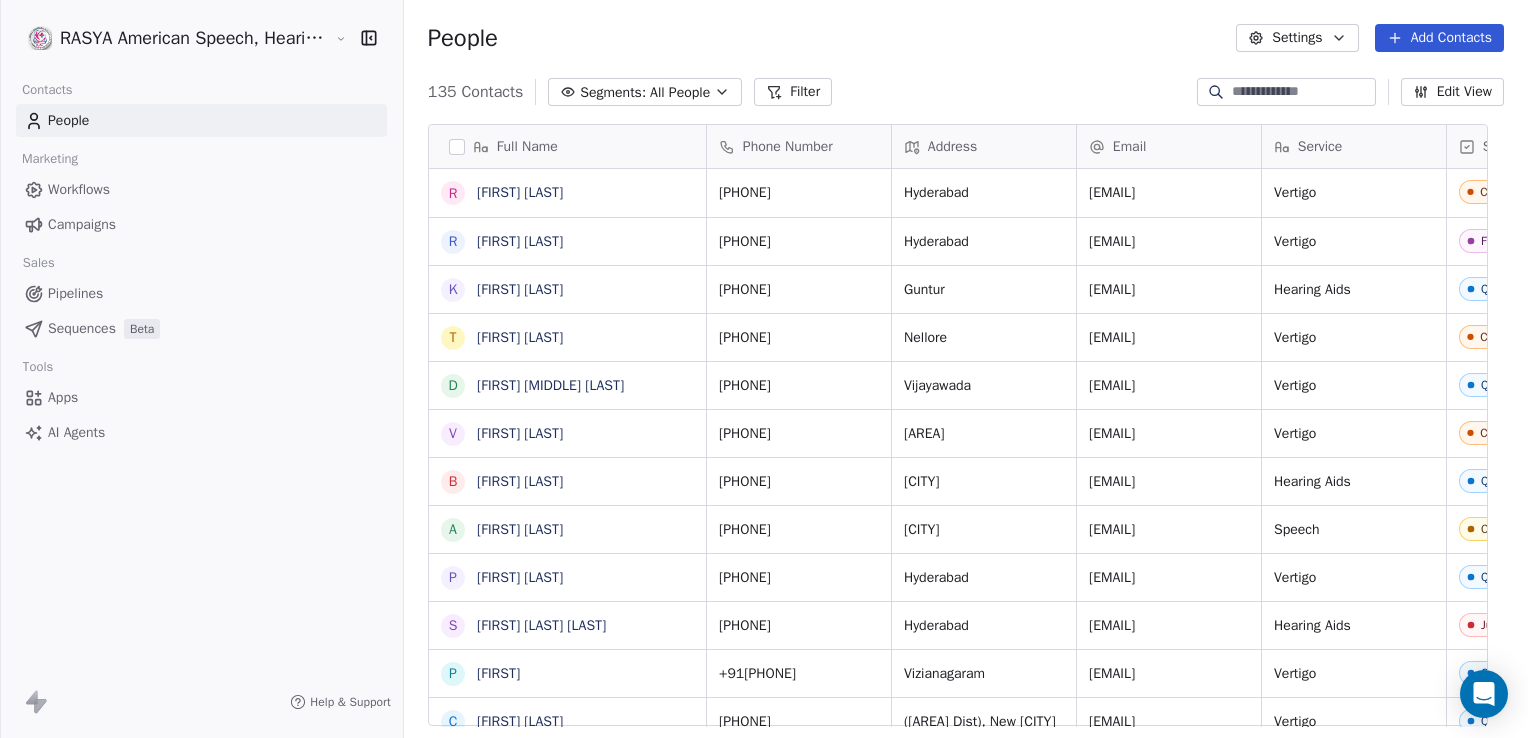 scroll, scrollTop: 16, scrollLeft: 15, axis: both 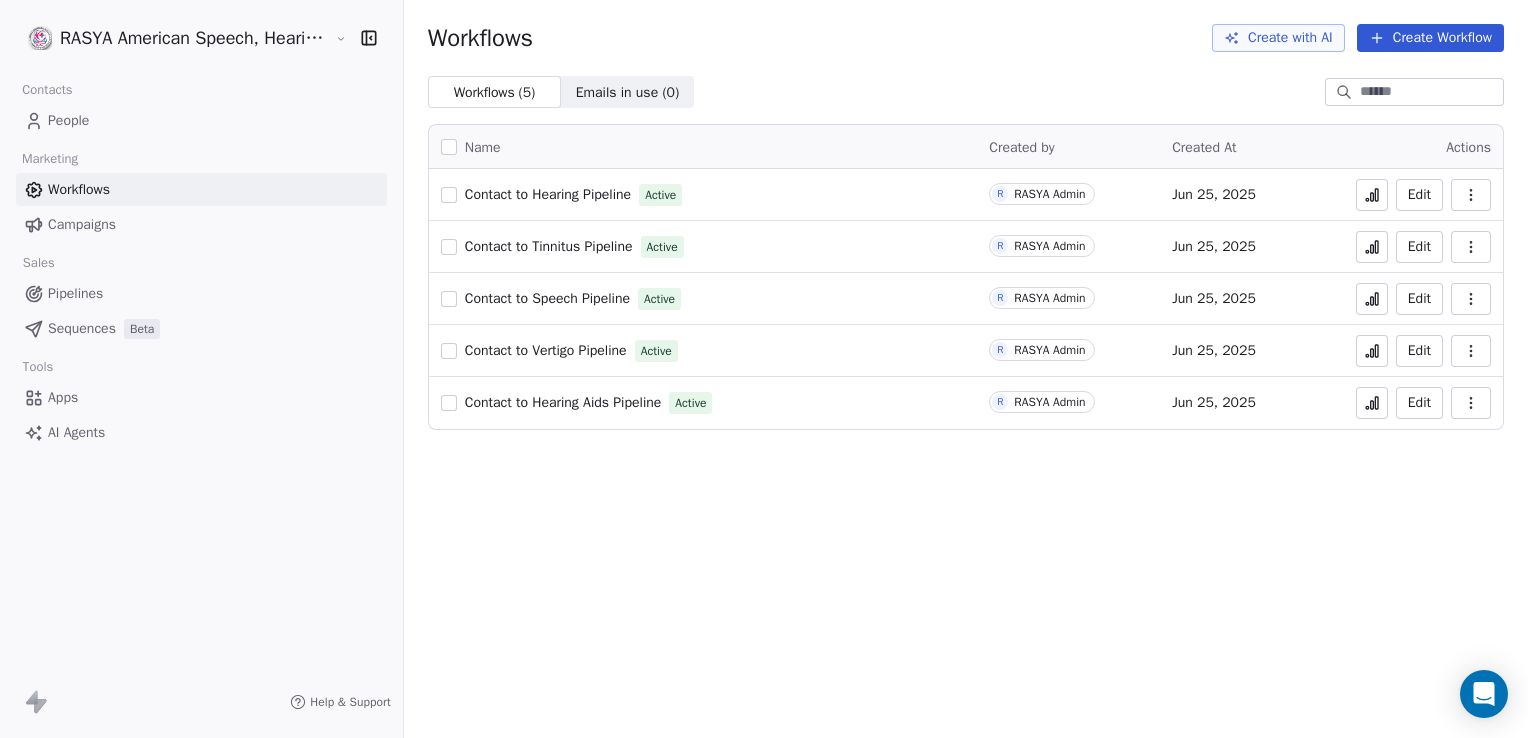 click 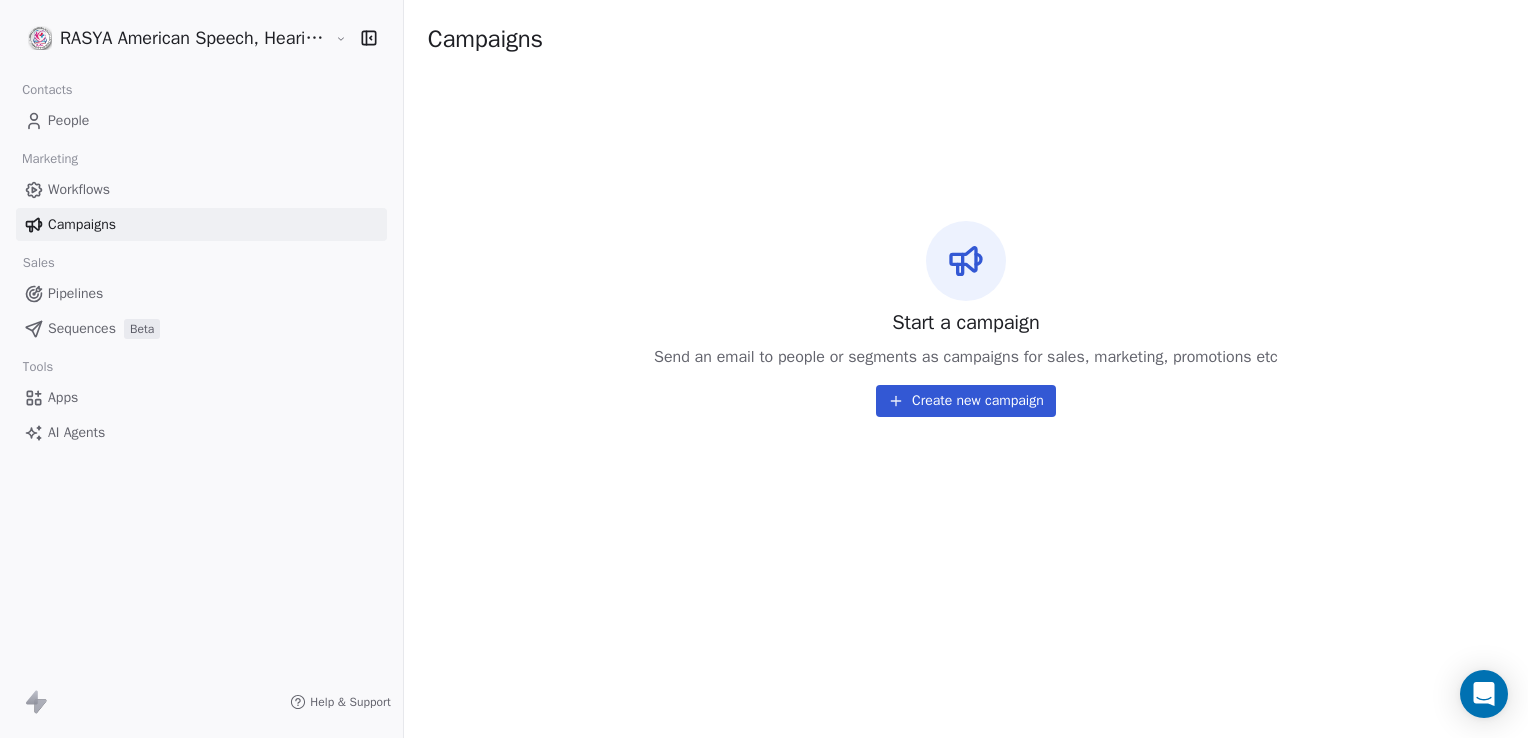 click on "Pipelines" at bounding box center [201, 293] 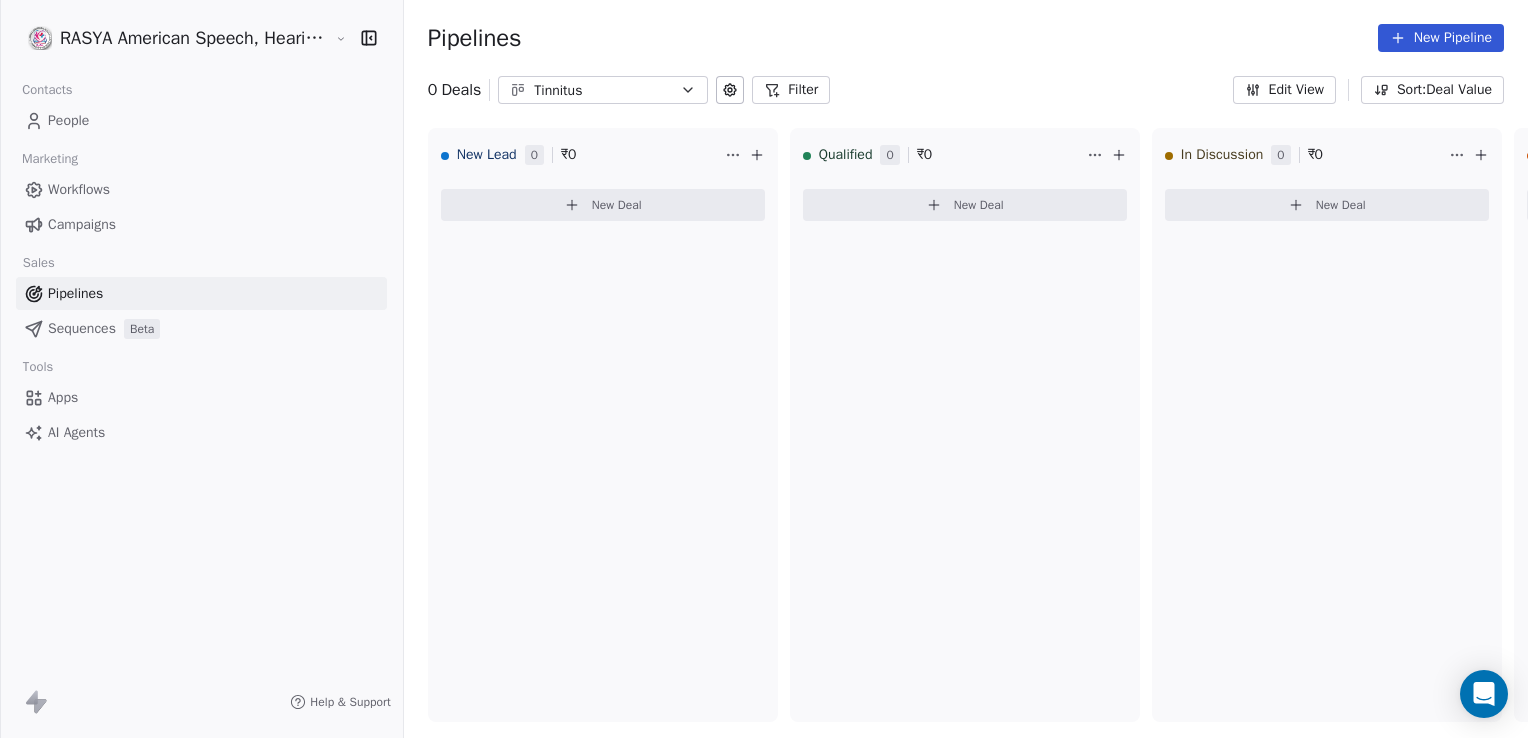 click on "Sequences" at bounding box center (82, 328) 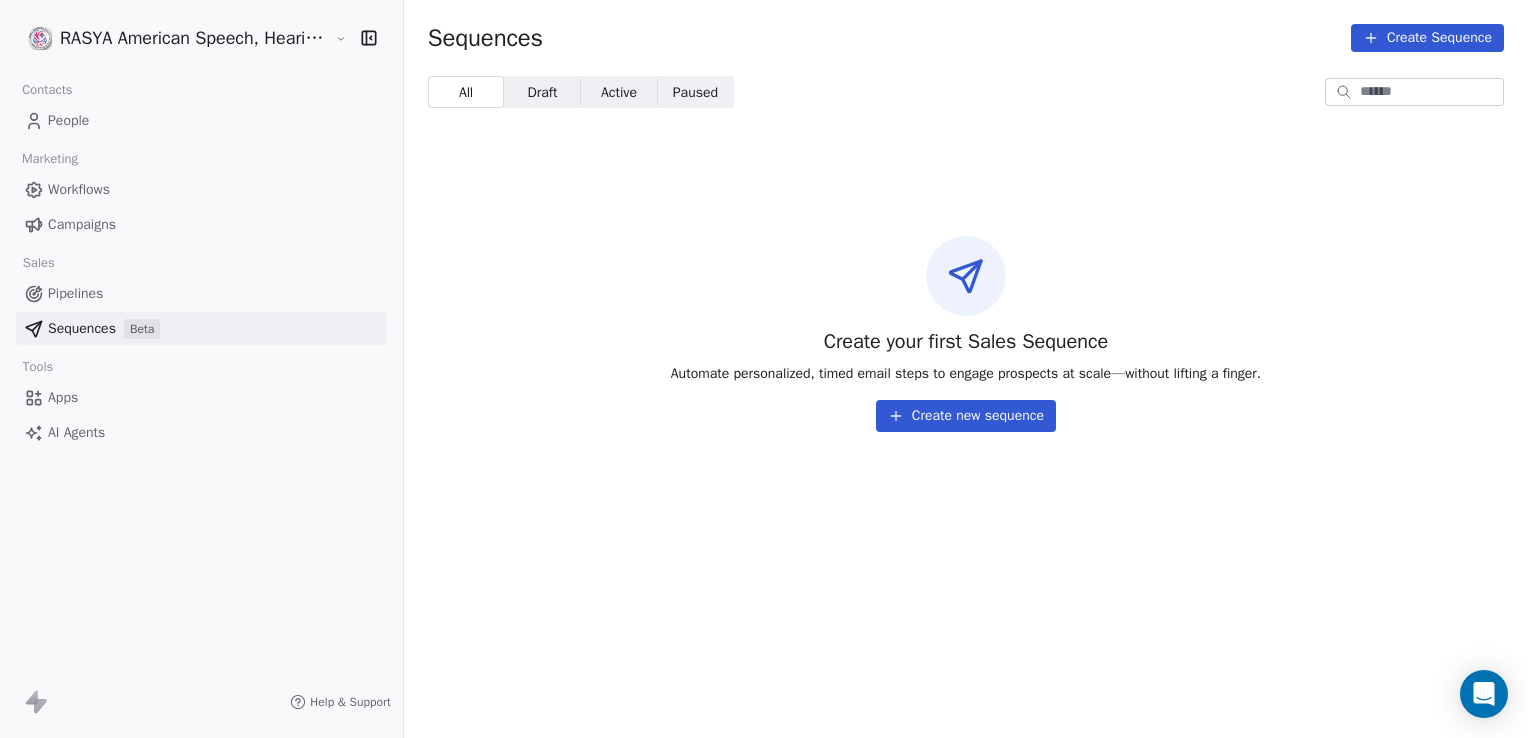 click on "Pipelines" at bounding box center (201, 293) 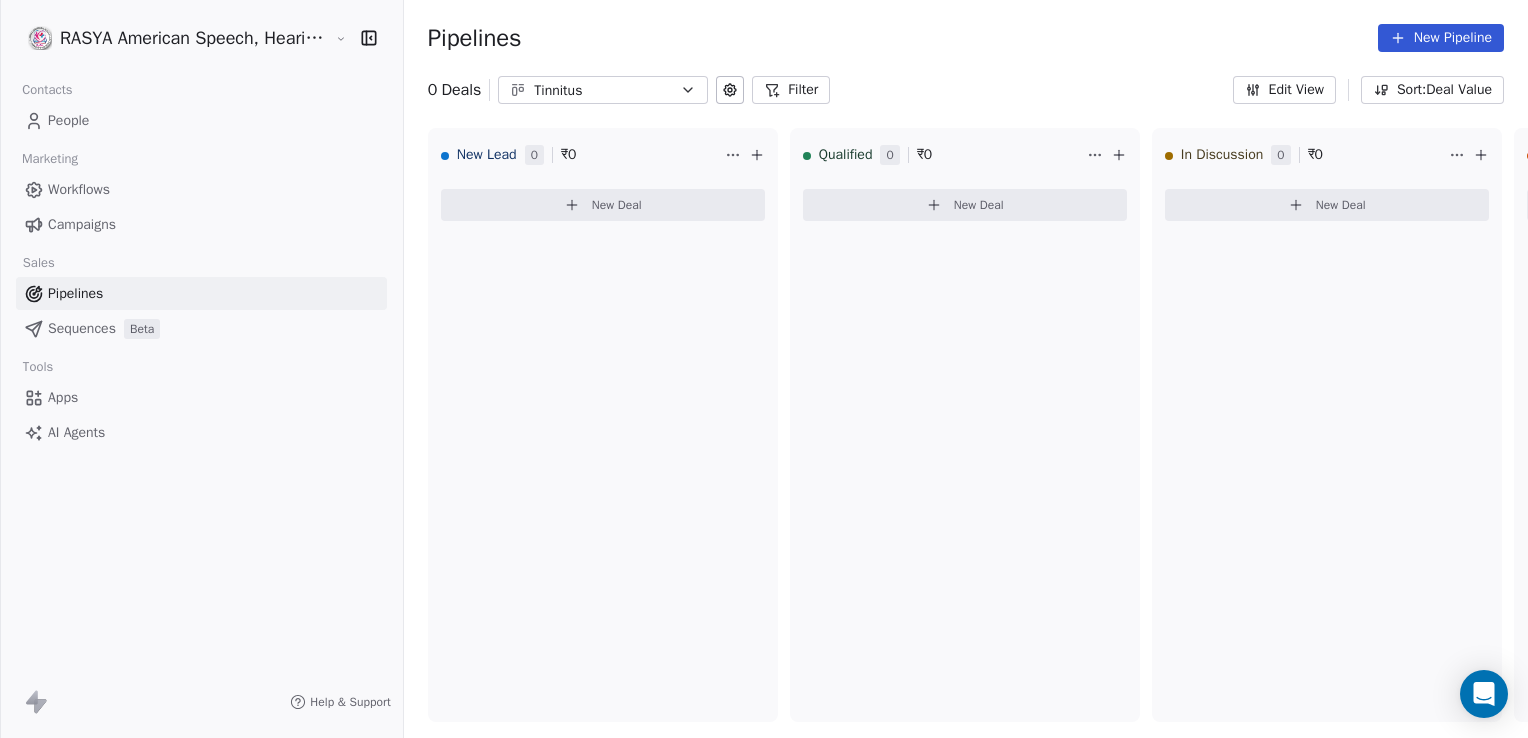 click on "Campaigns" at bounding box center [82, 224] 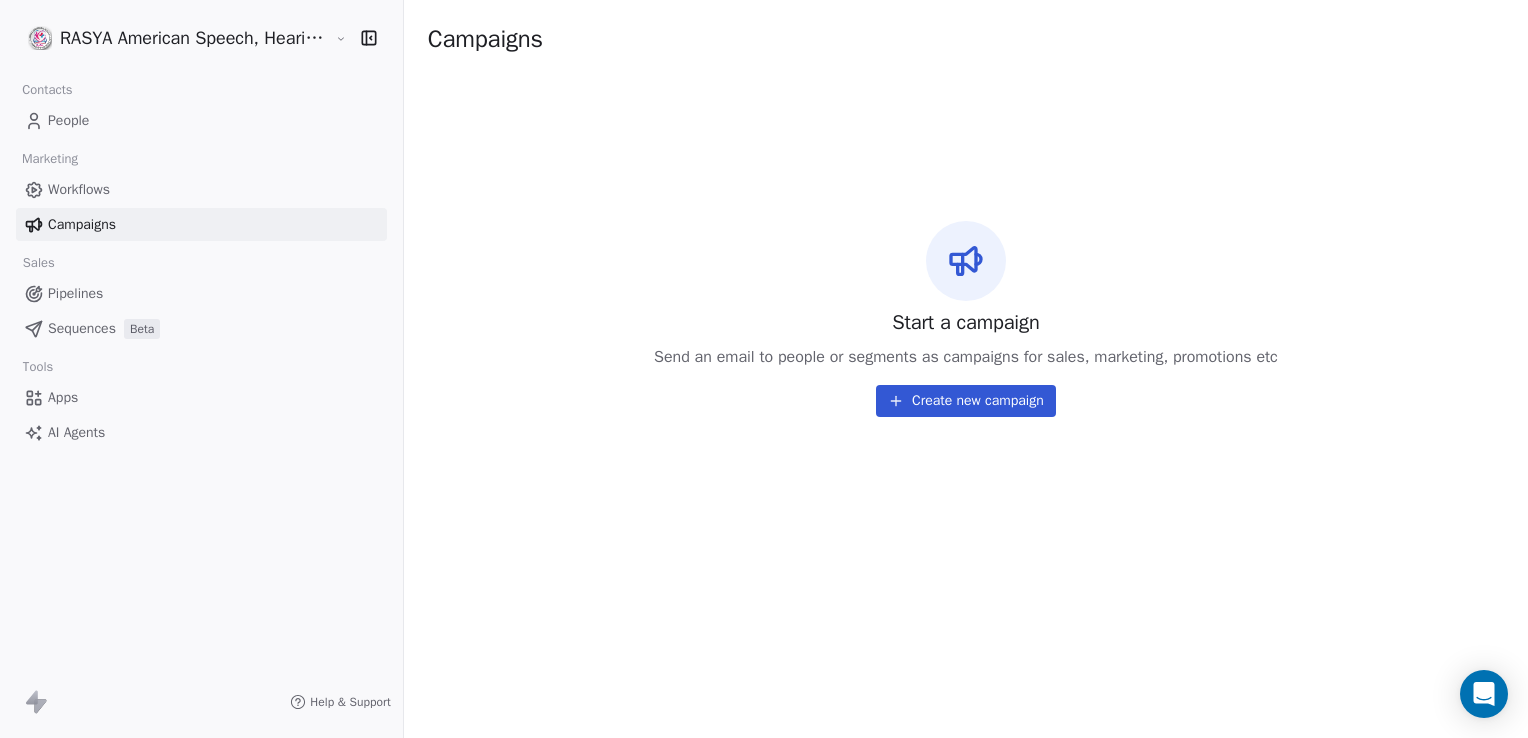 click on "Workflows" at bounding box center (201, 189) 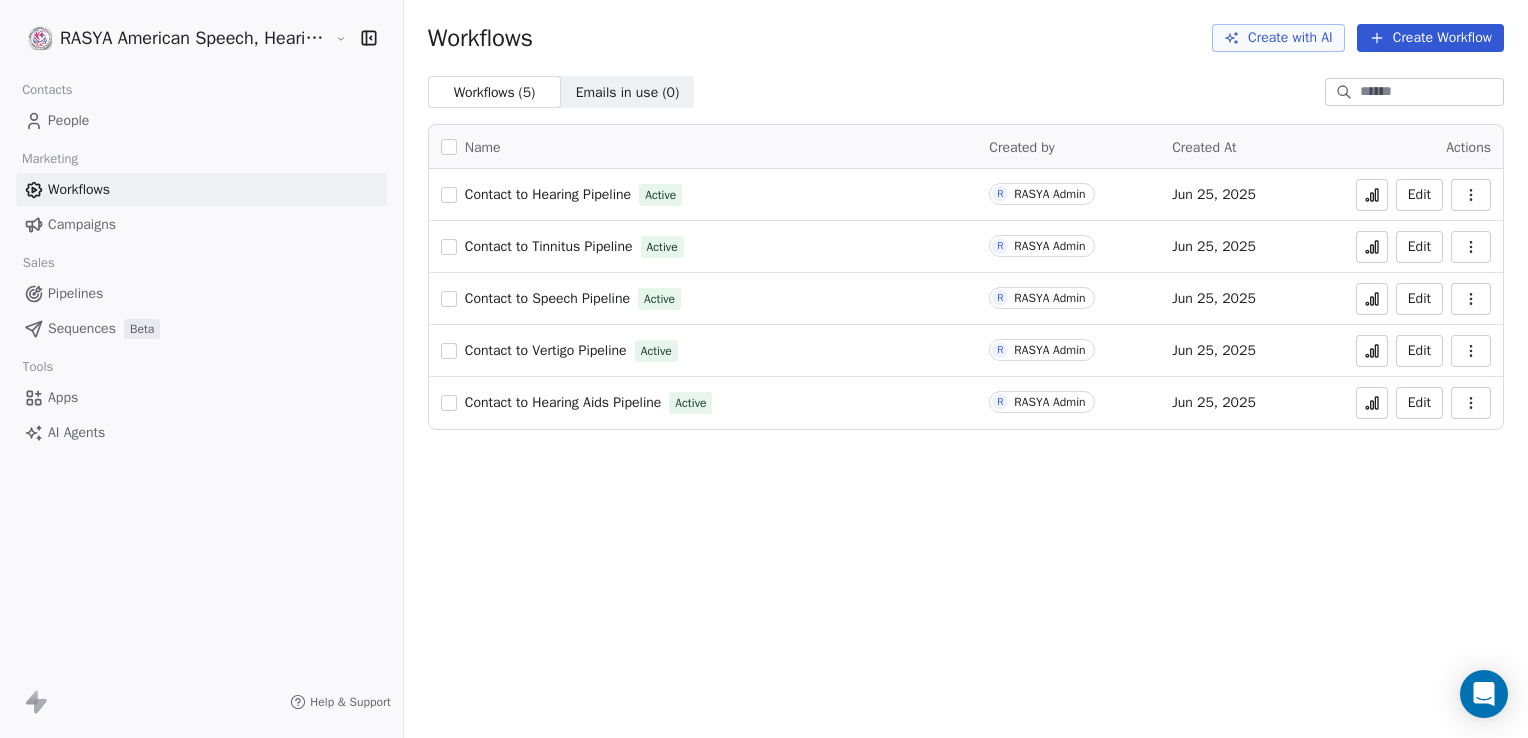 click on "People" at bounding box center (201, 120) 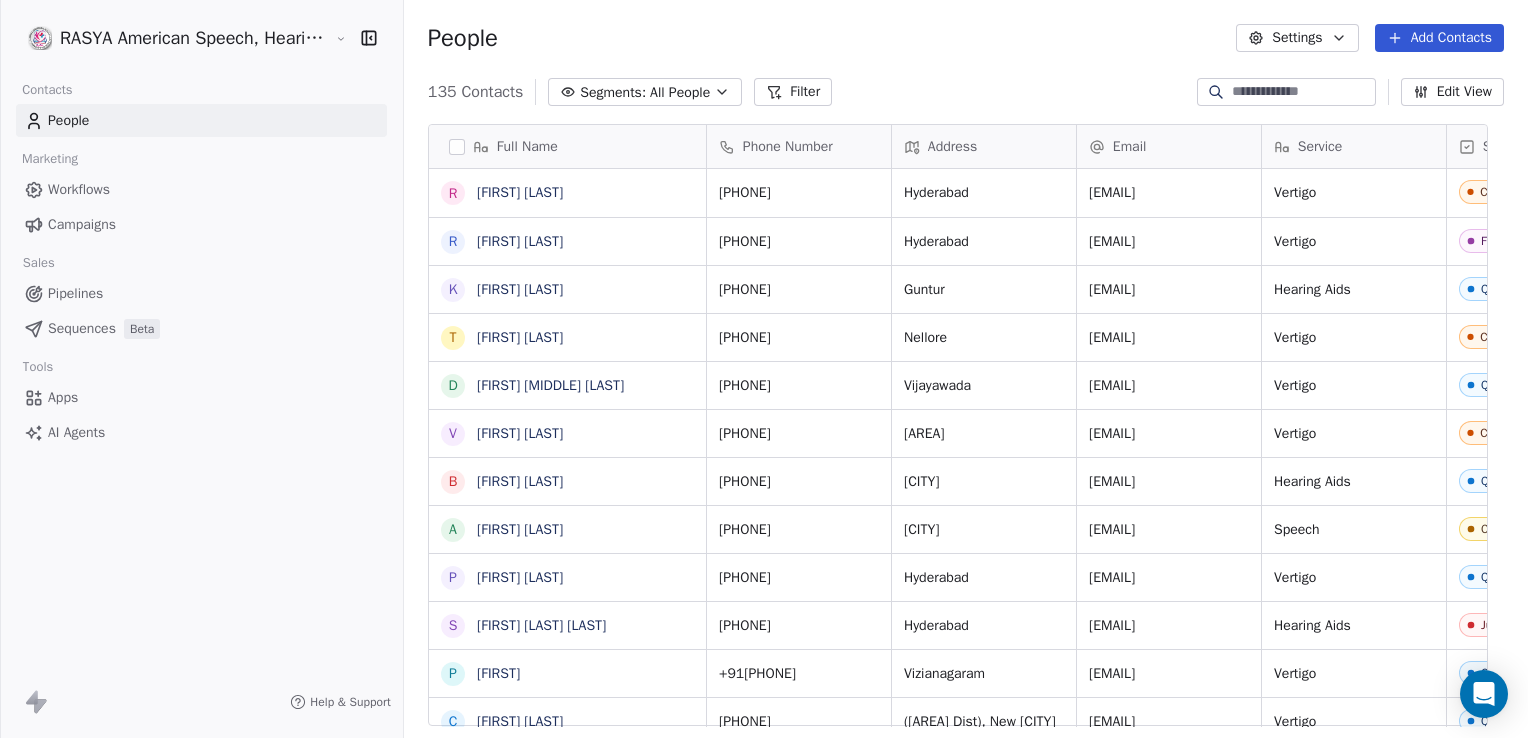scroll, scrollTop: 16, scrollLeft: 15, axis: both 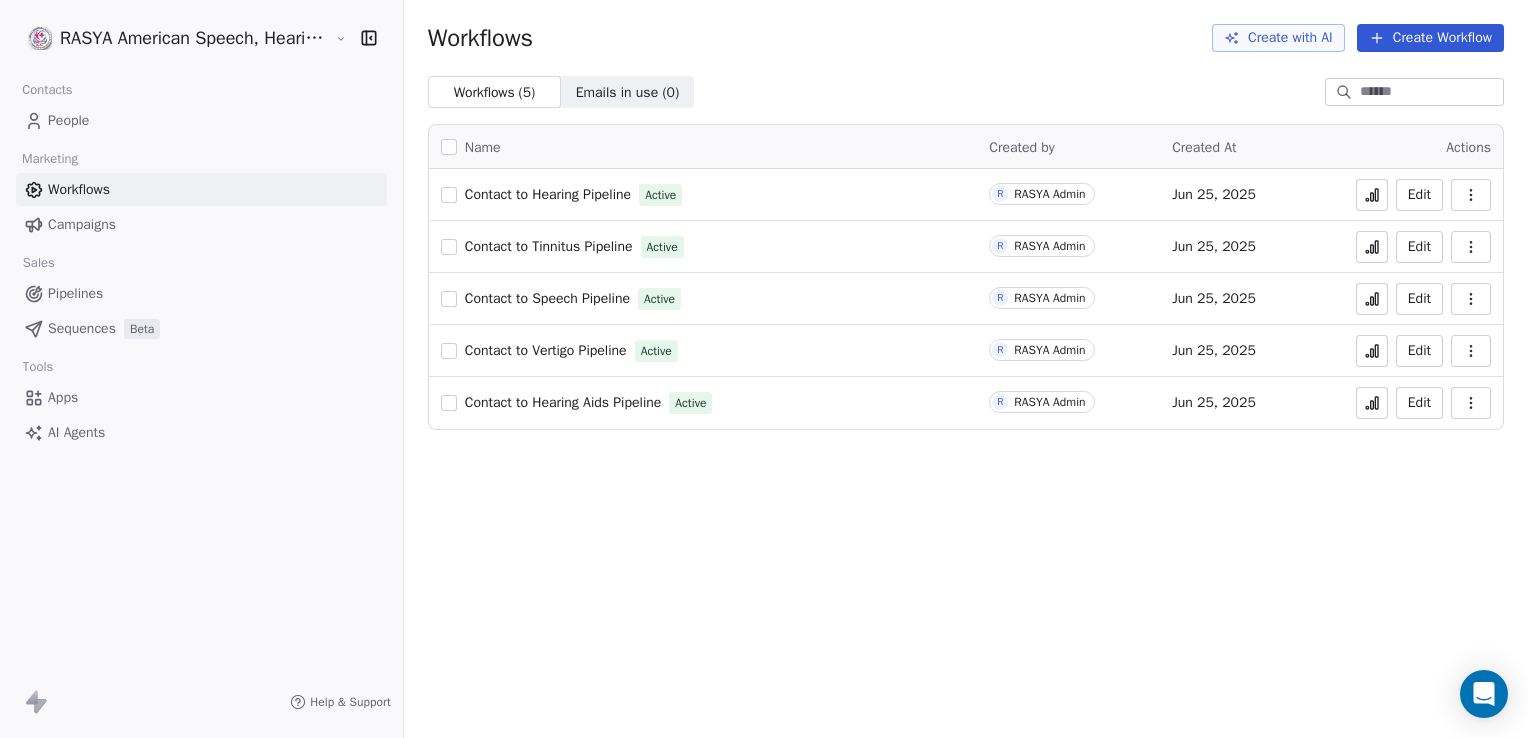 click on "Campaigns" at bounding box center (82, 224) 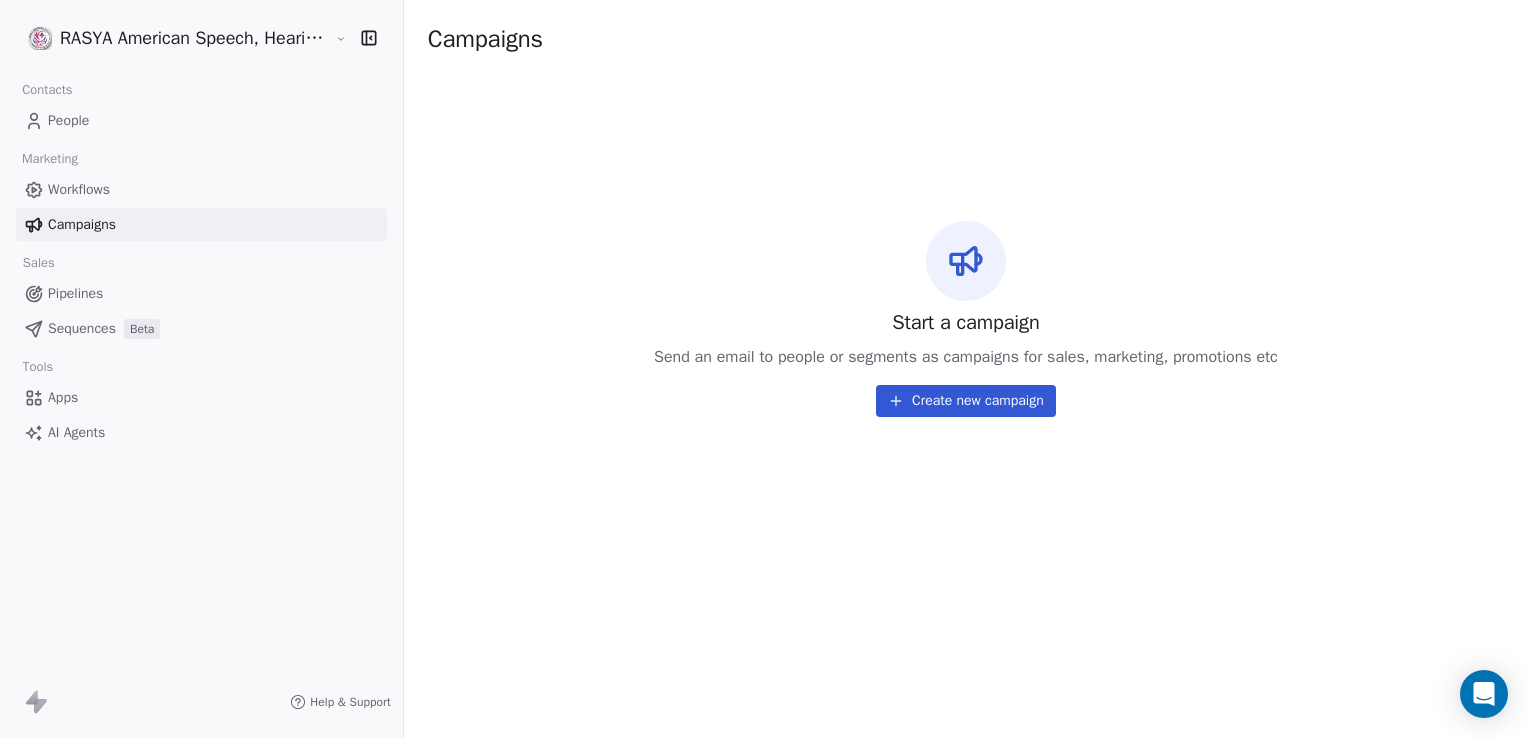 click on "Workflows" at bounding box center (201, 189) 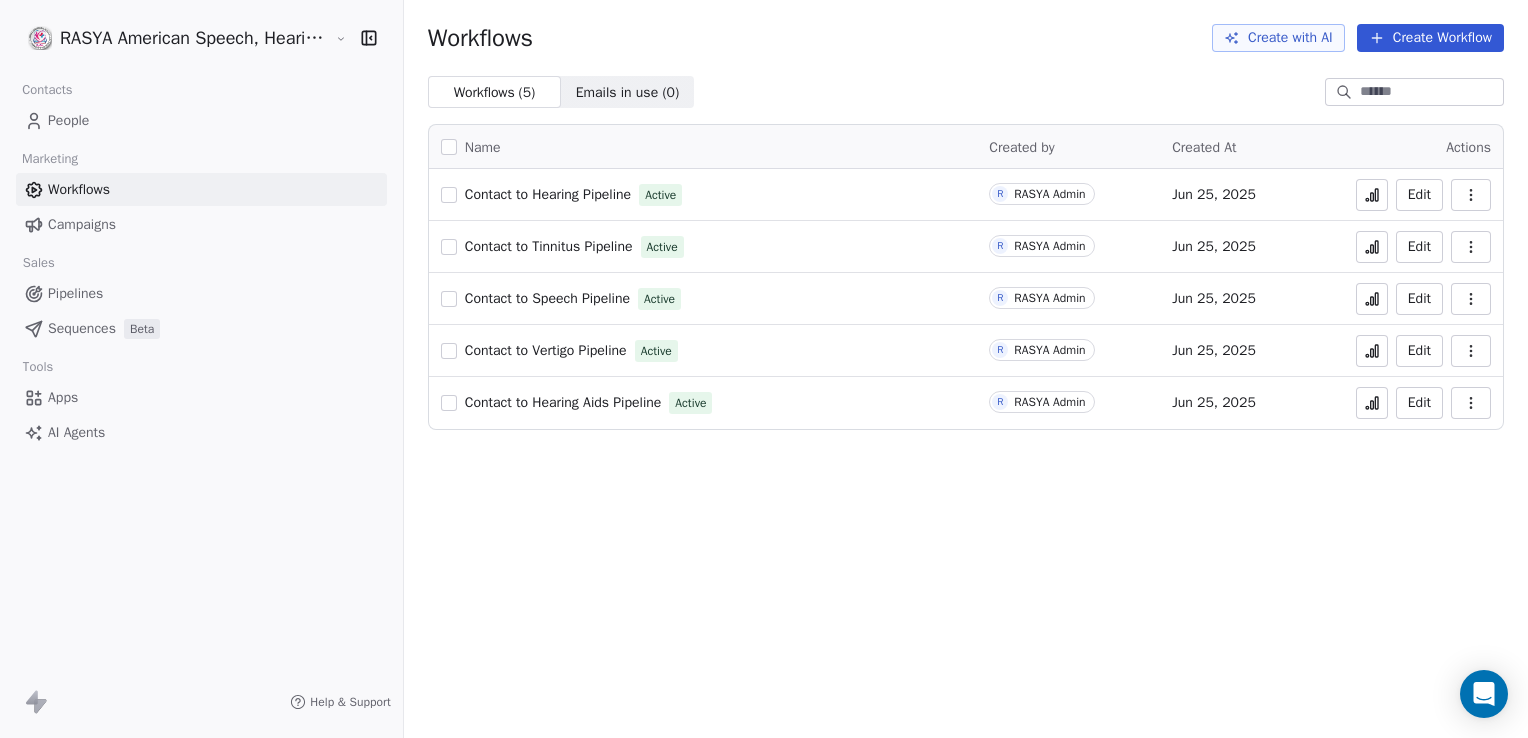 click on "People" at bounding box center [68, 120] 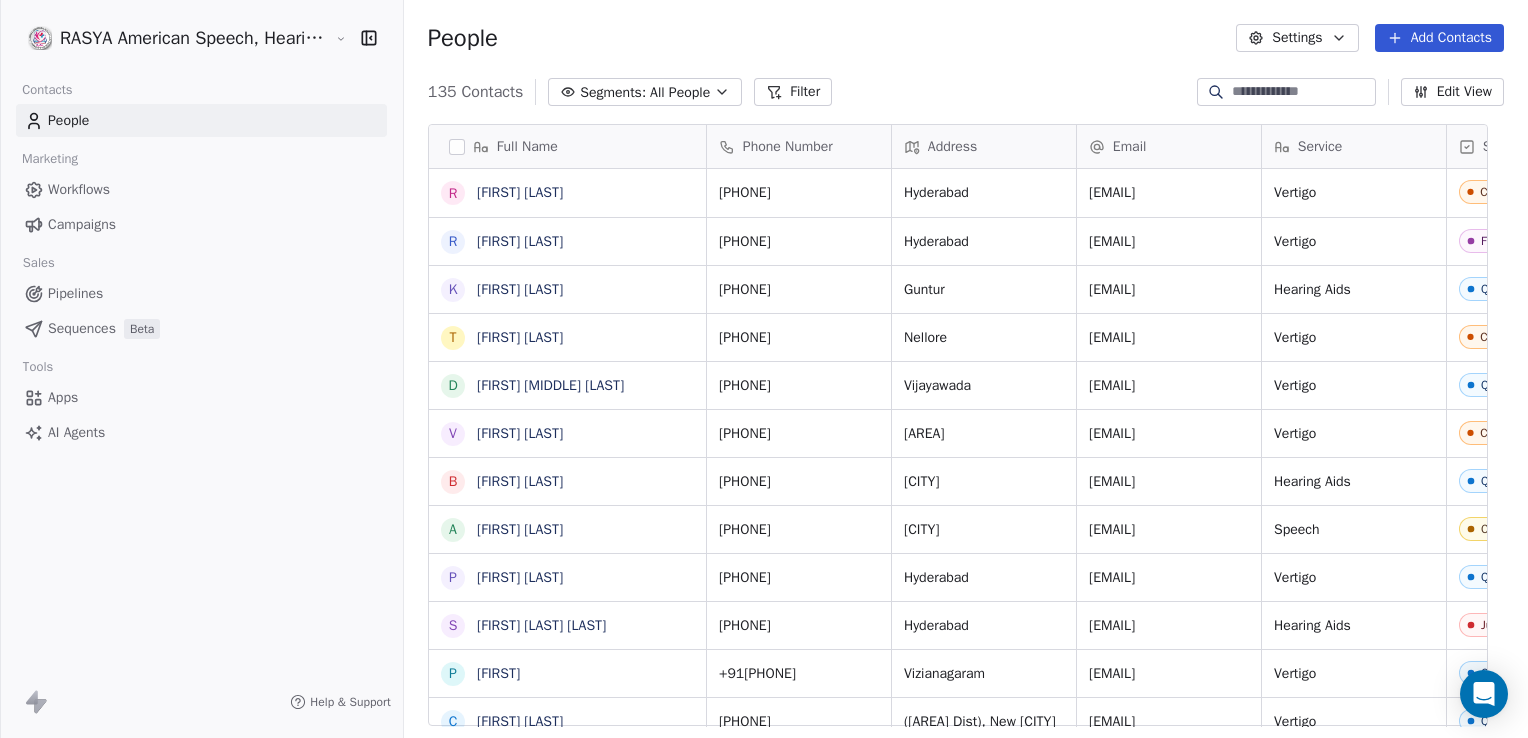 scroll, scrollTop: 16, scrollLeft: 15, axis: both 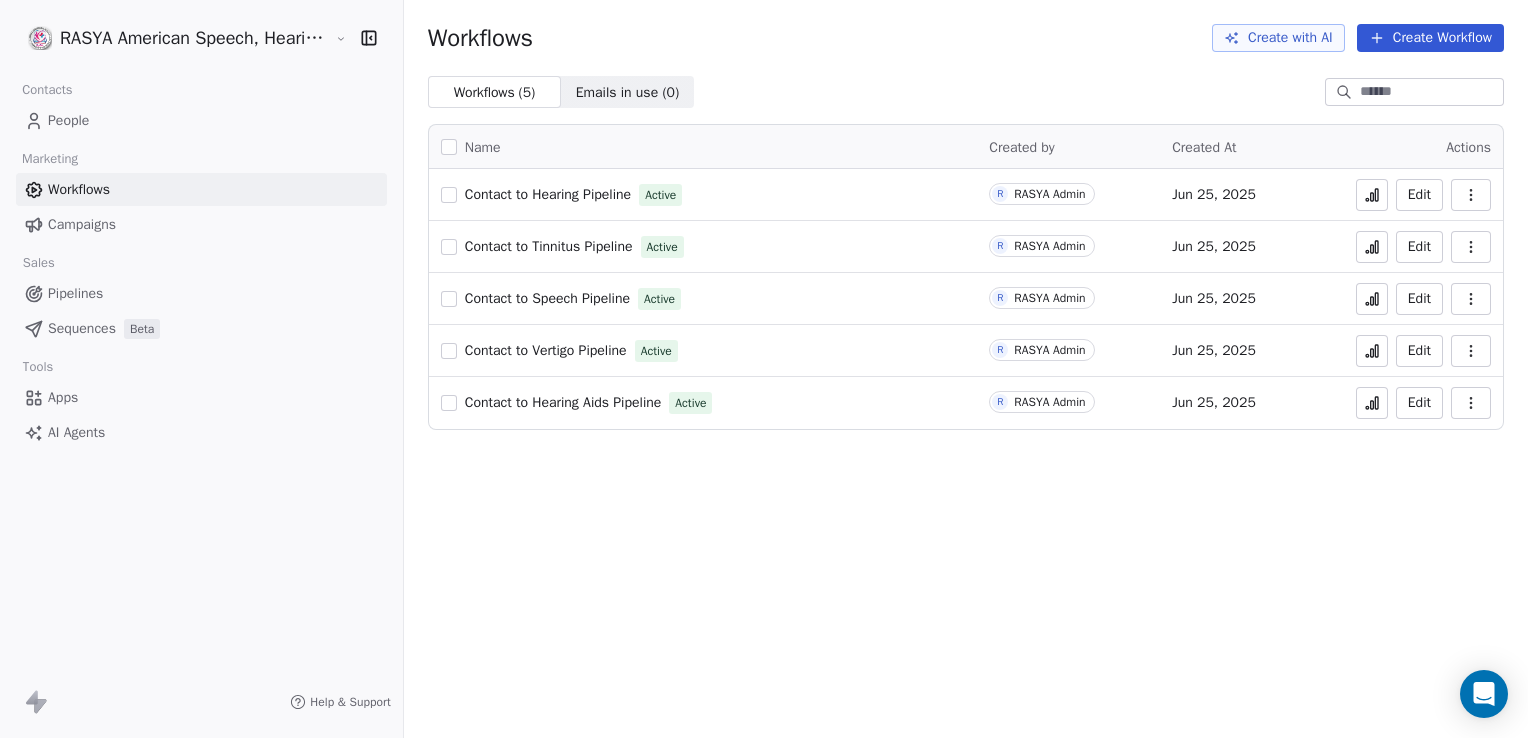 click on "Campaigns" at bounding box center [82, 224] 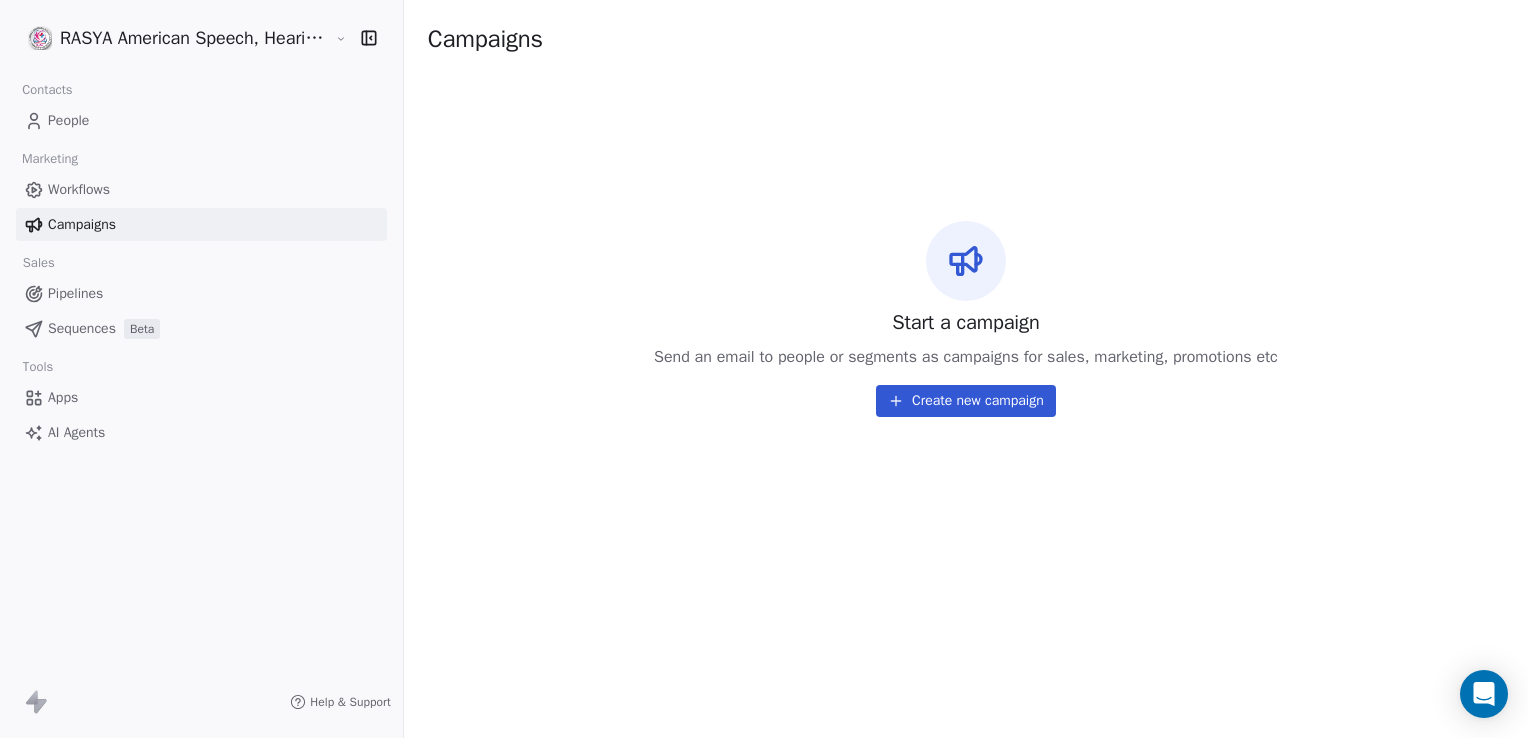 click on "Pipelines" at bounding box center [201, 293] 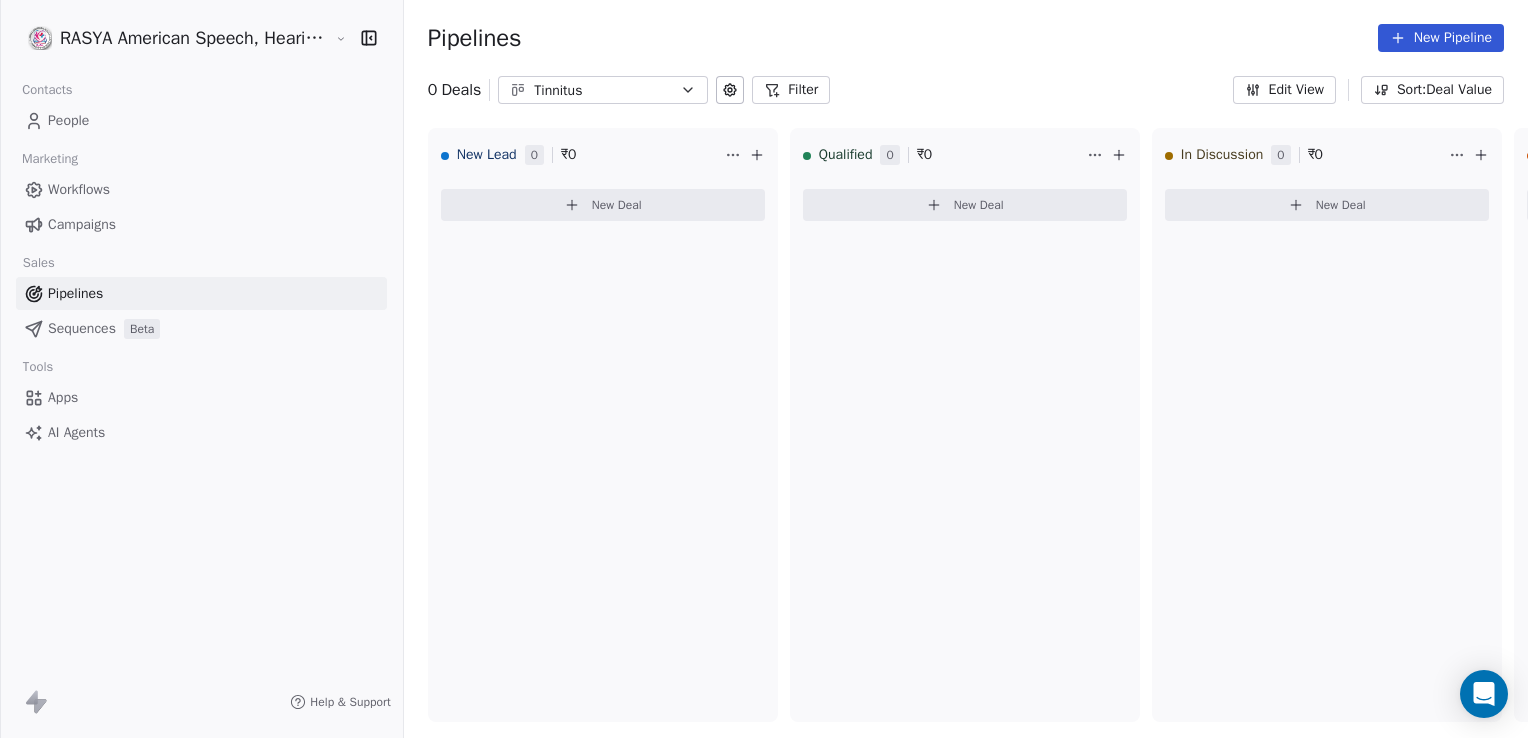 click on "Sequences" at bounding box center (82, 328) 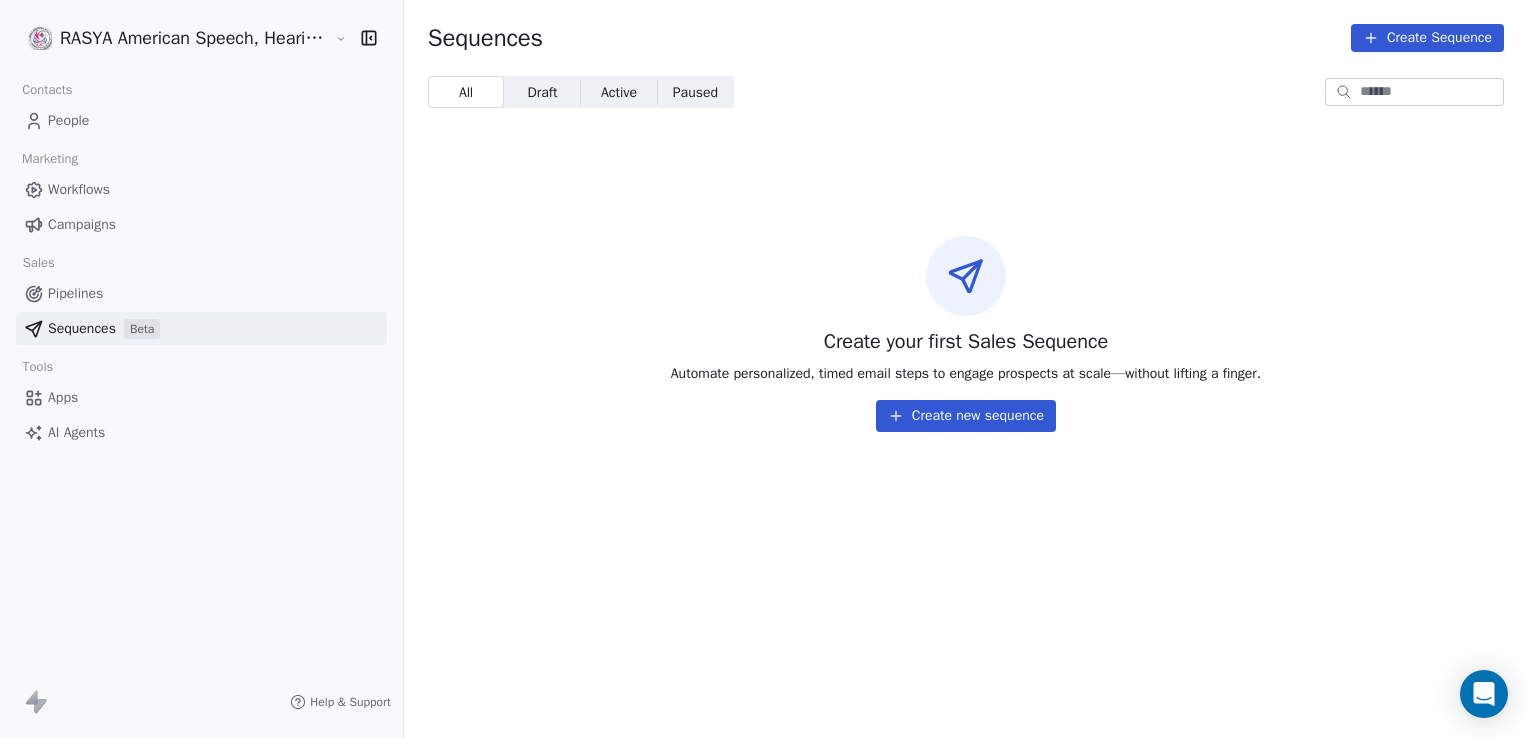 click on "Pipelines" at bounding box center (201, 293) 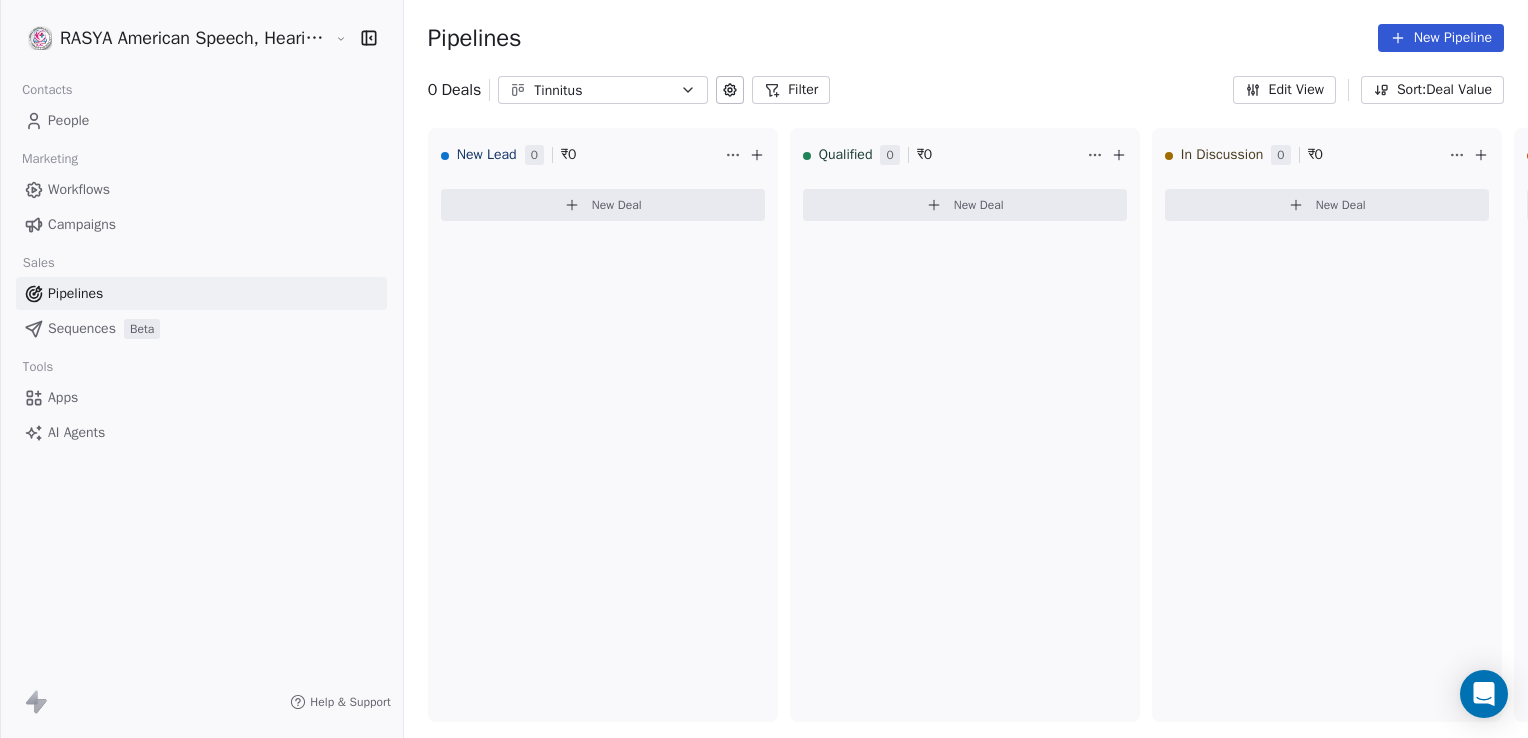 click on "Campaigns" at bounding box center [201, 224] 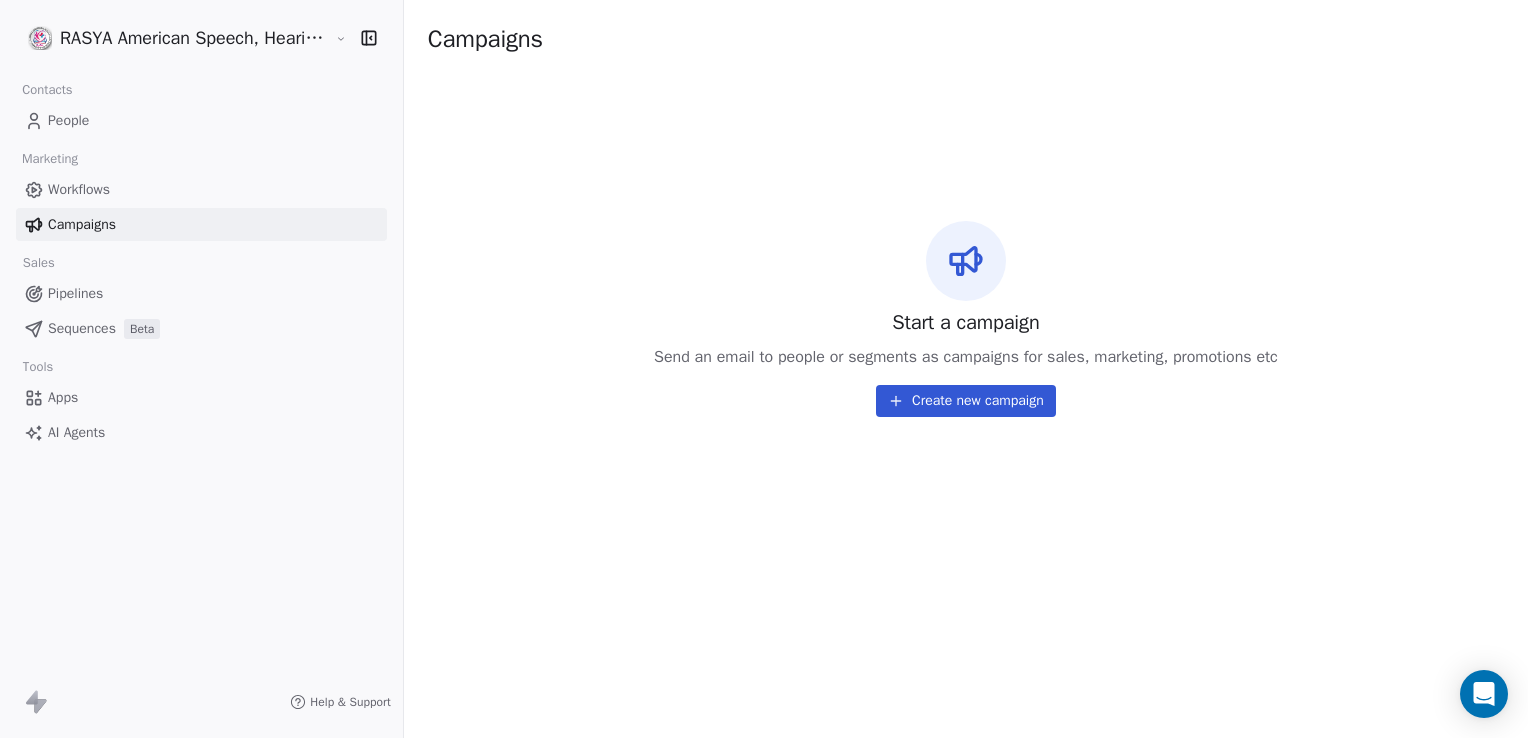 click on "Workflows" at bounding box center (201, 189) 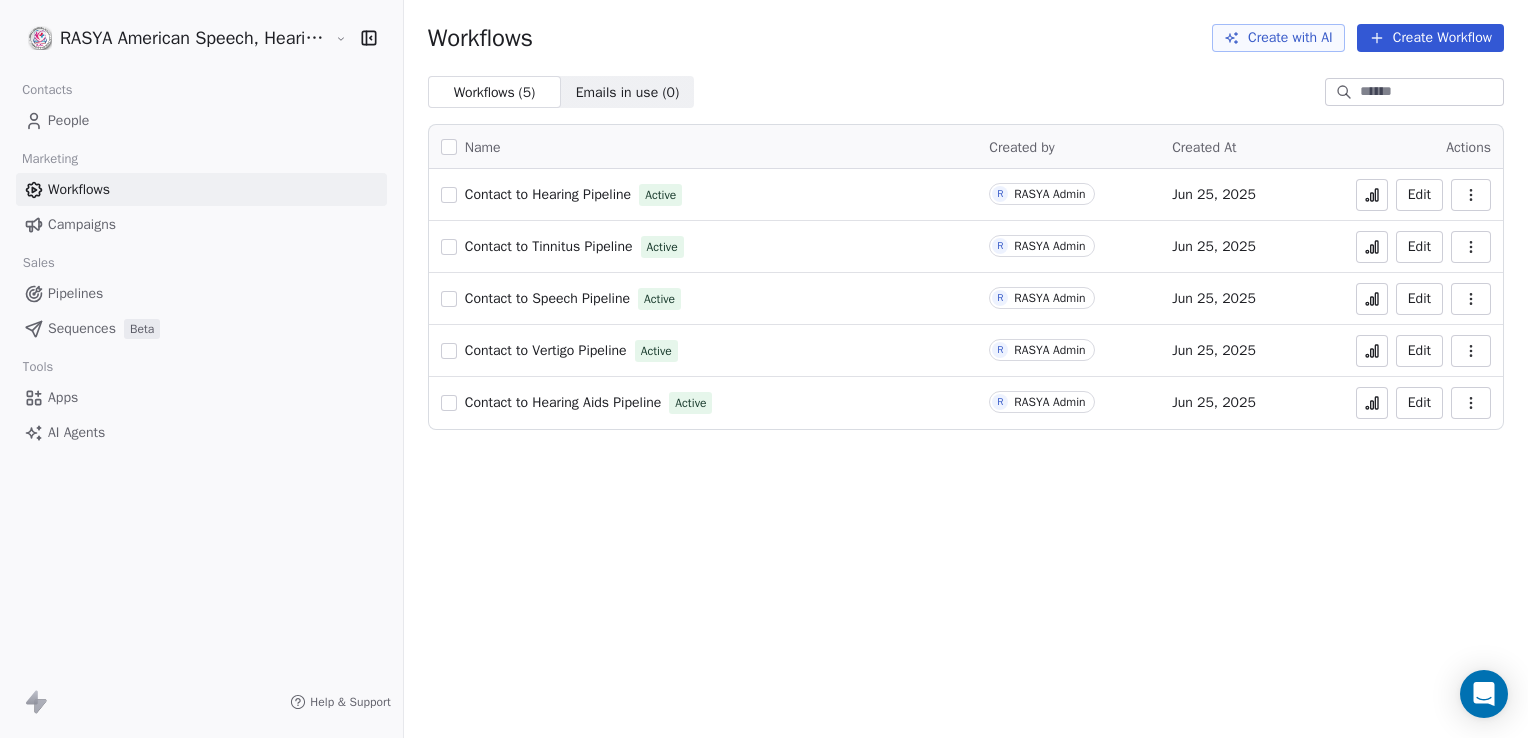click on "People" at bounding box center [68, 120] 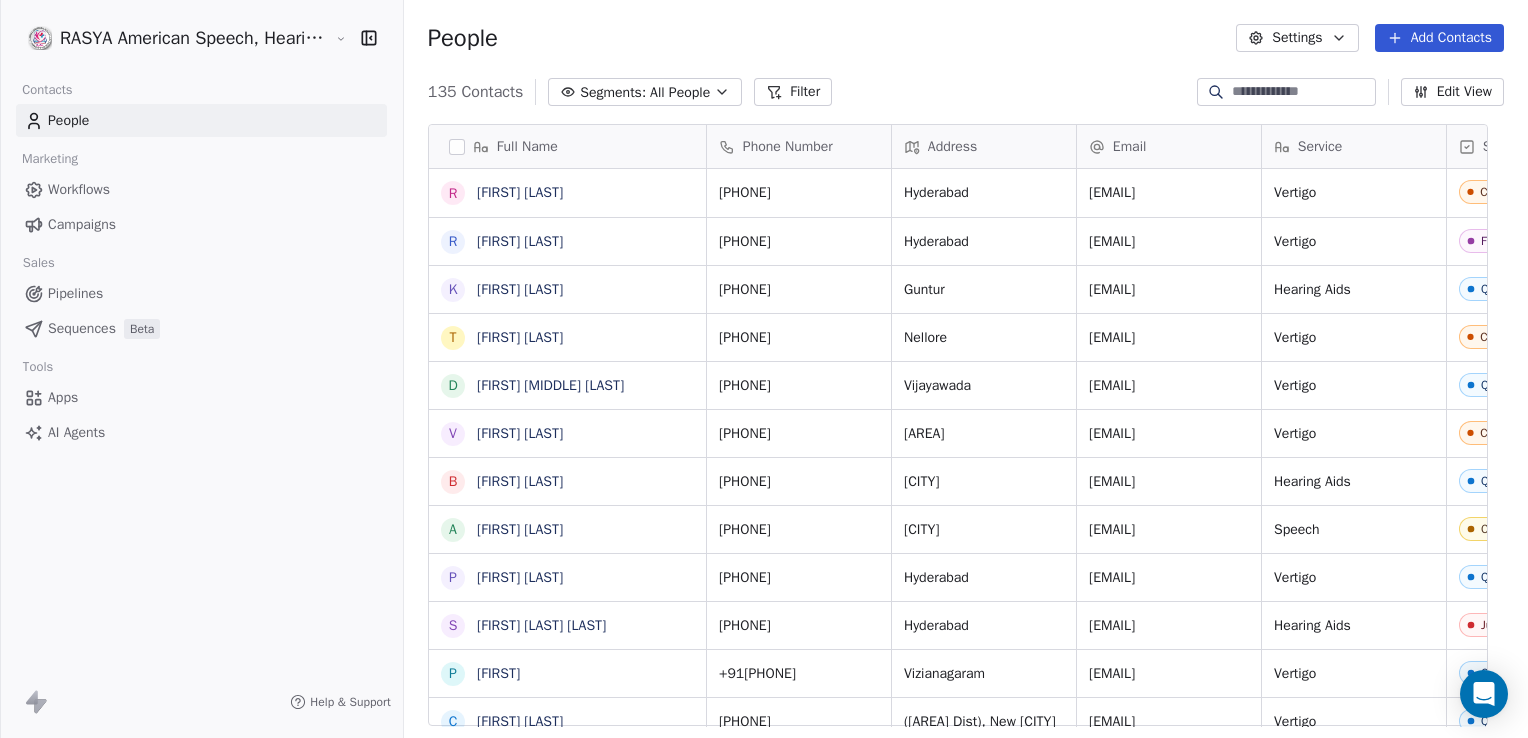 scroll, scrollTop: 16, scrollLeft: 15, axis: both 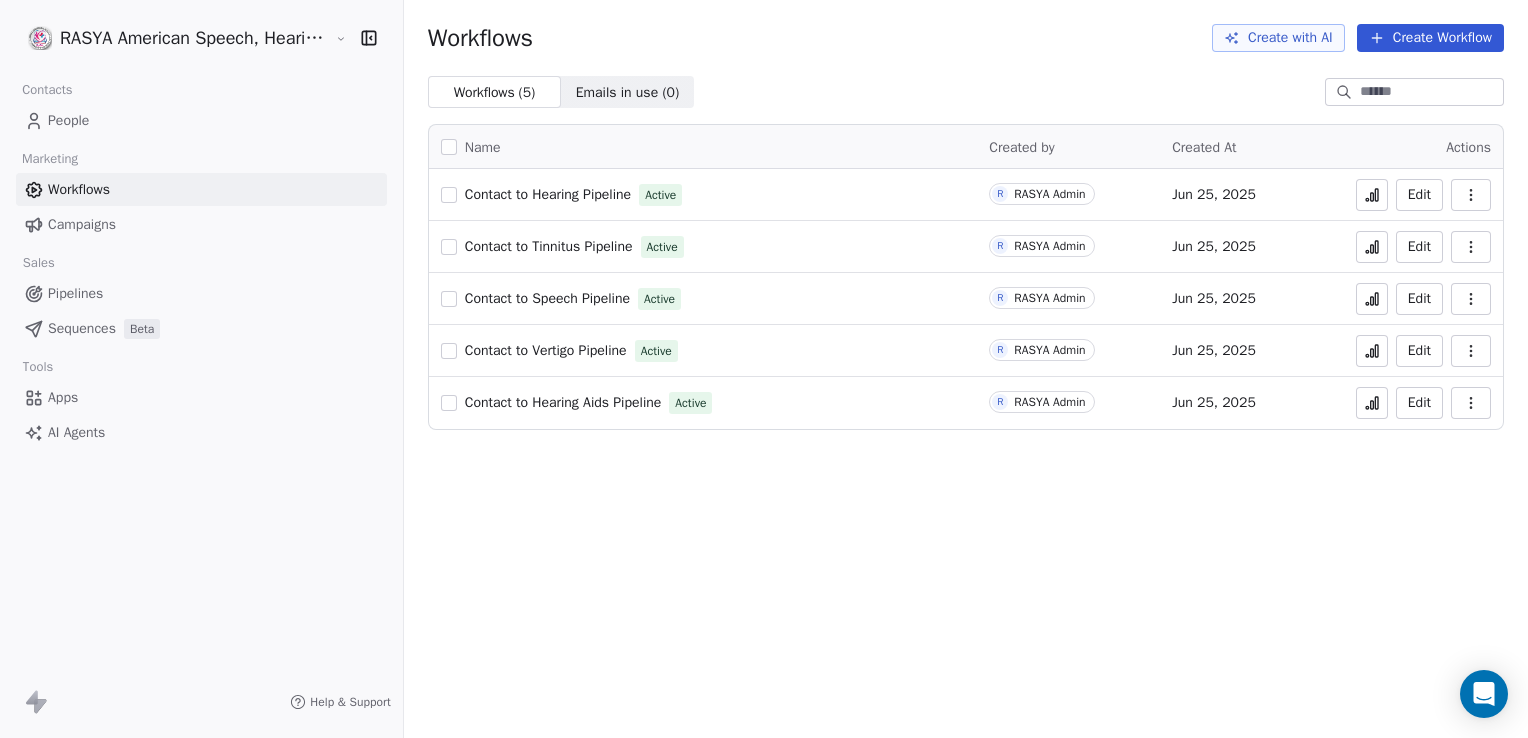 click on "Campaigns" at bounding box center [82, 224] 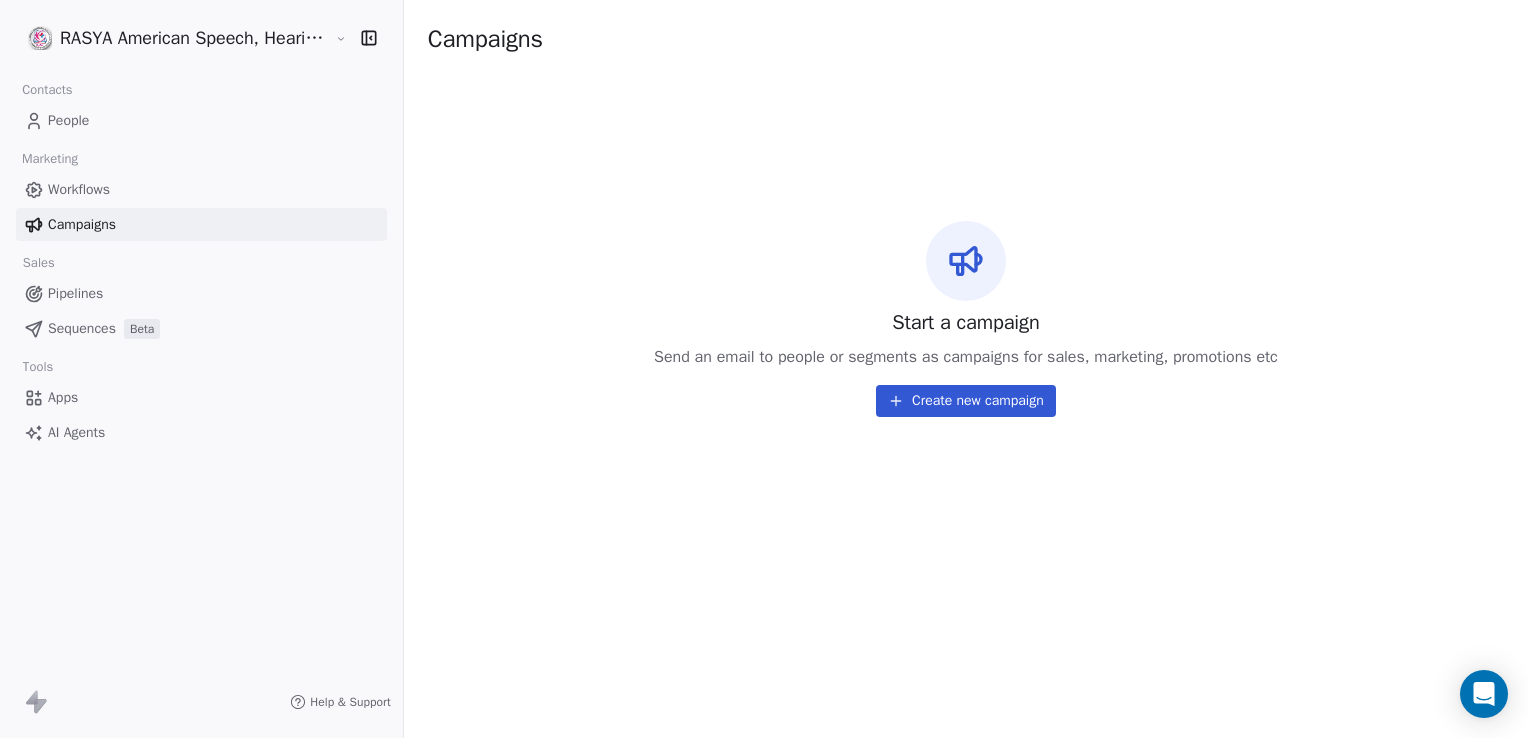 click on "Pipelines" at bounding box center [201, 293] 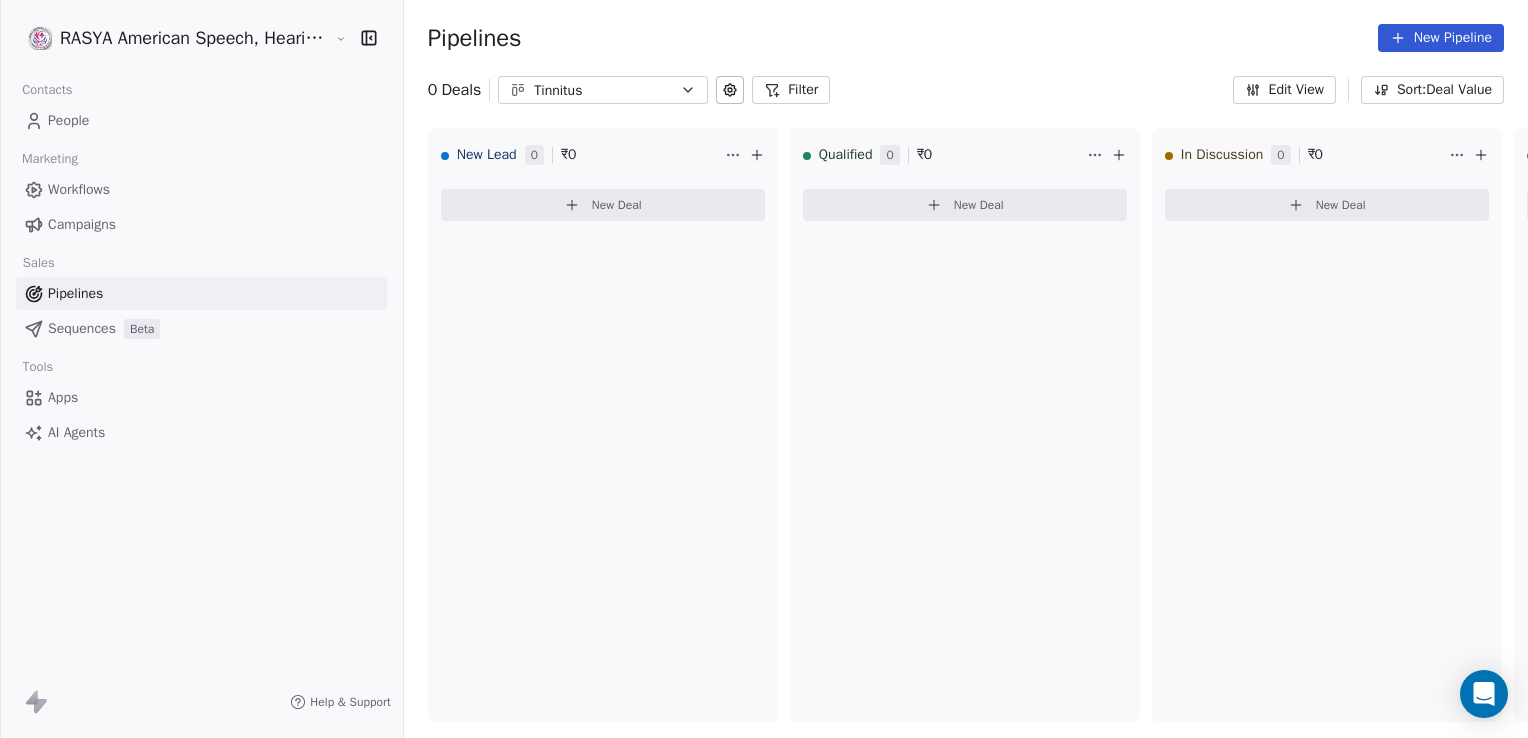 click on "Sequences" at bounding box center [82, 328] 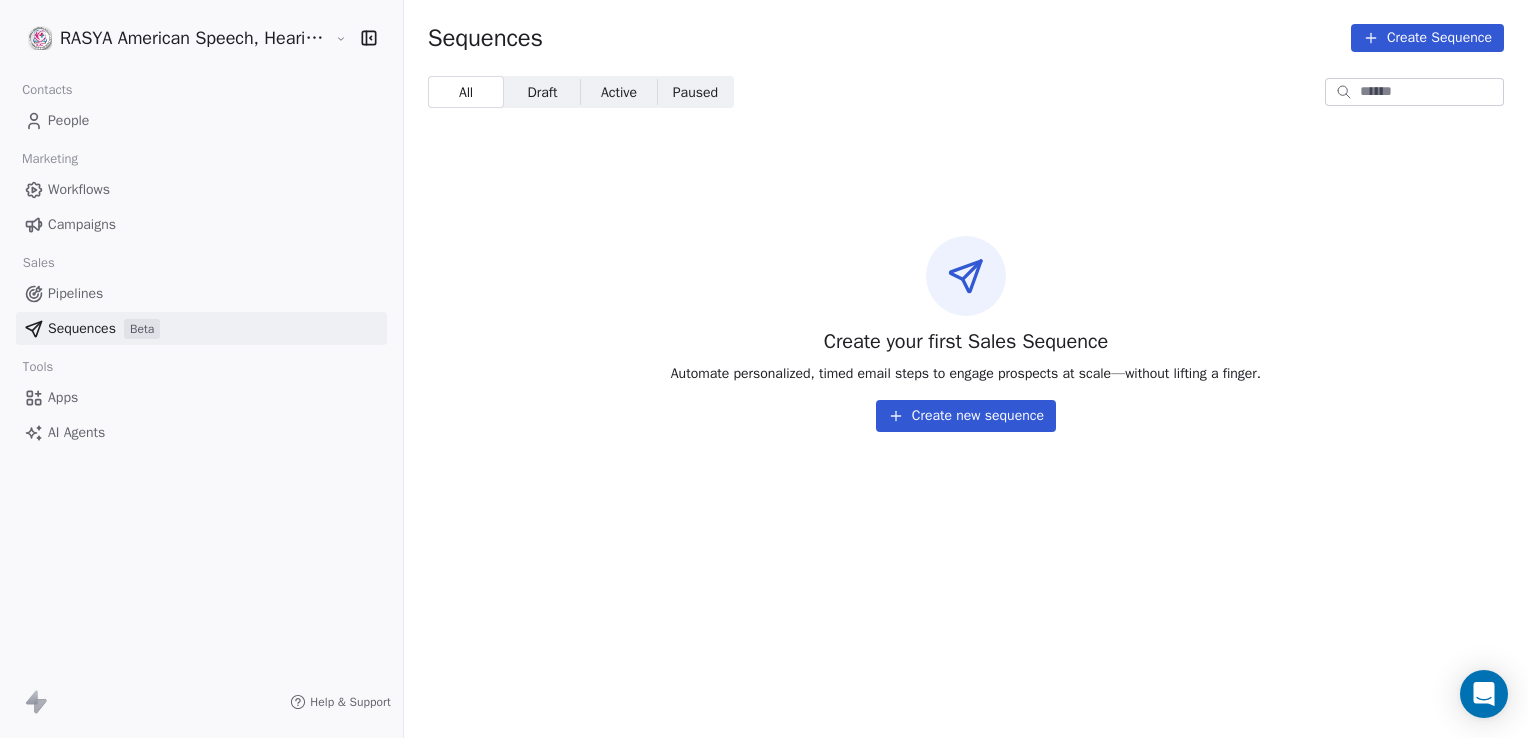 click on "Pipelines" at bounding box center (201, 293) 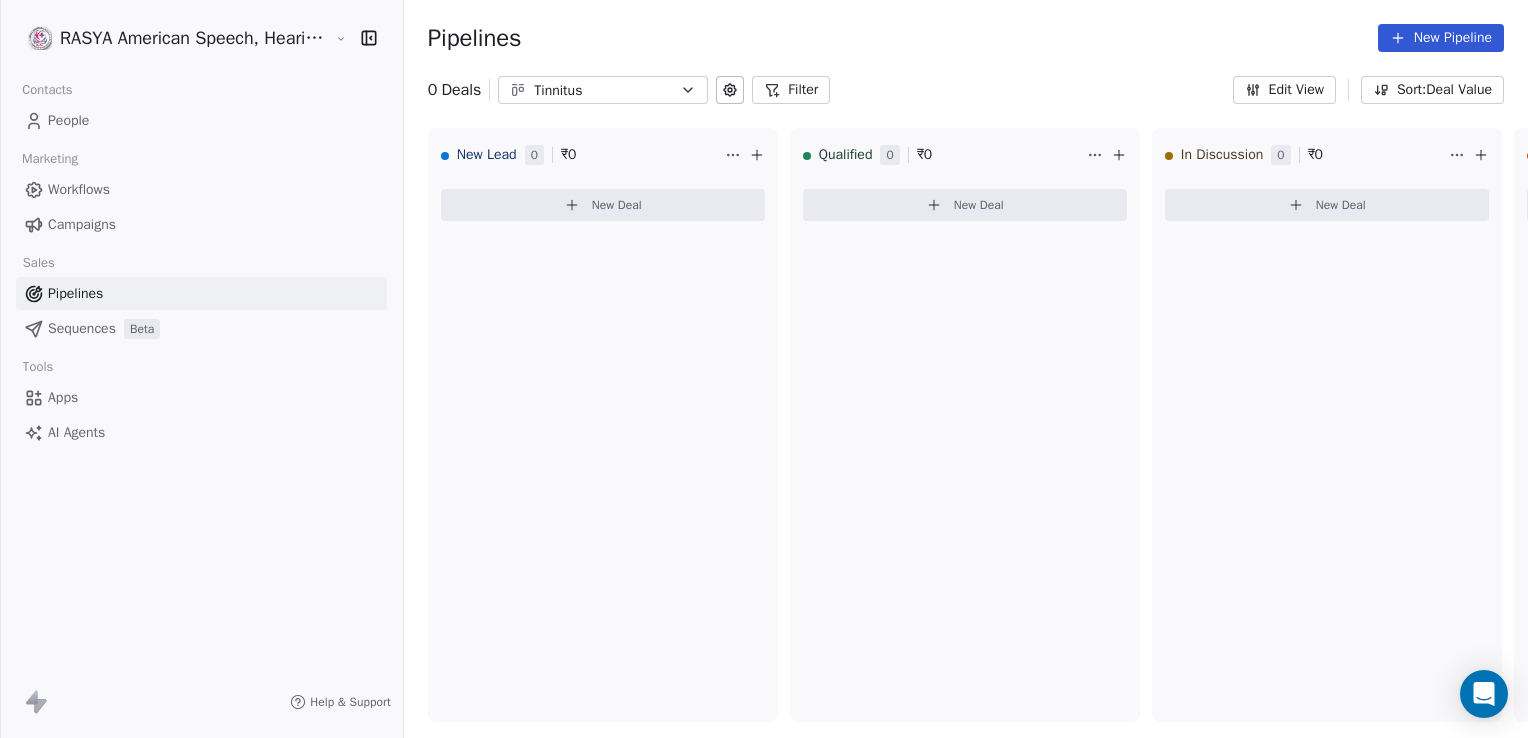 click on "Campaigns" at bounding box center [82, 224] 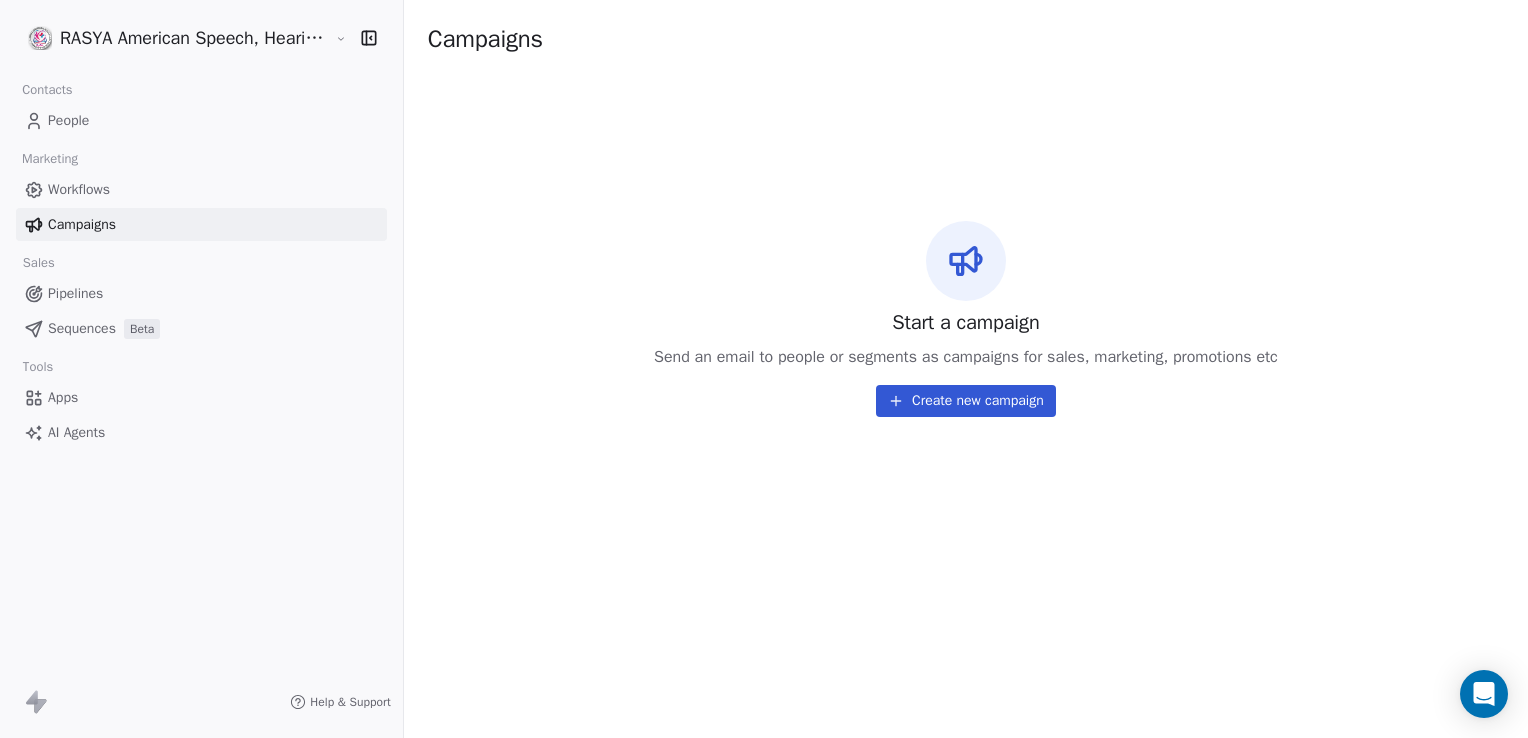 click on "Workflows" at bounding box center [201, 189] 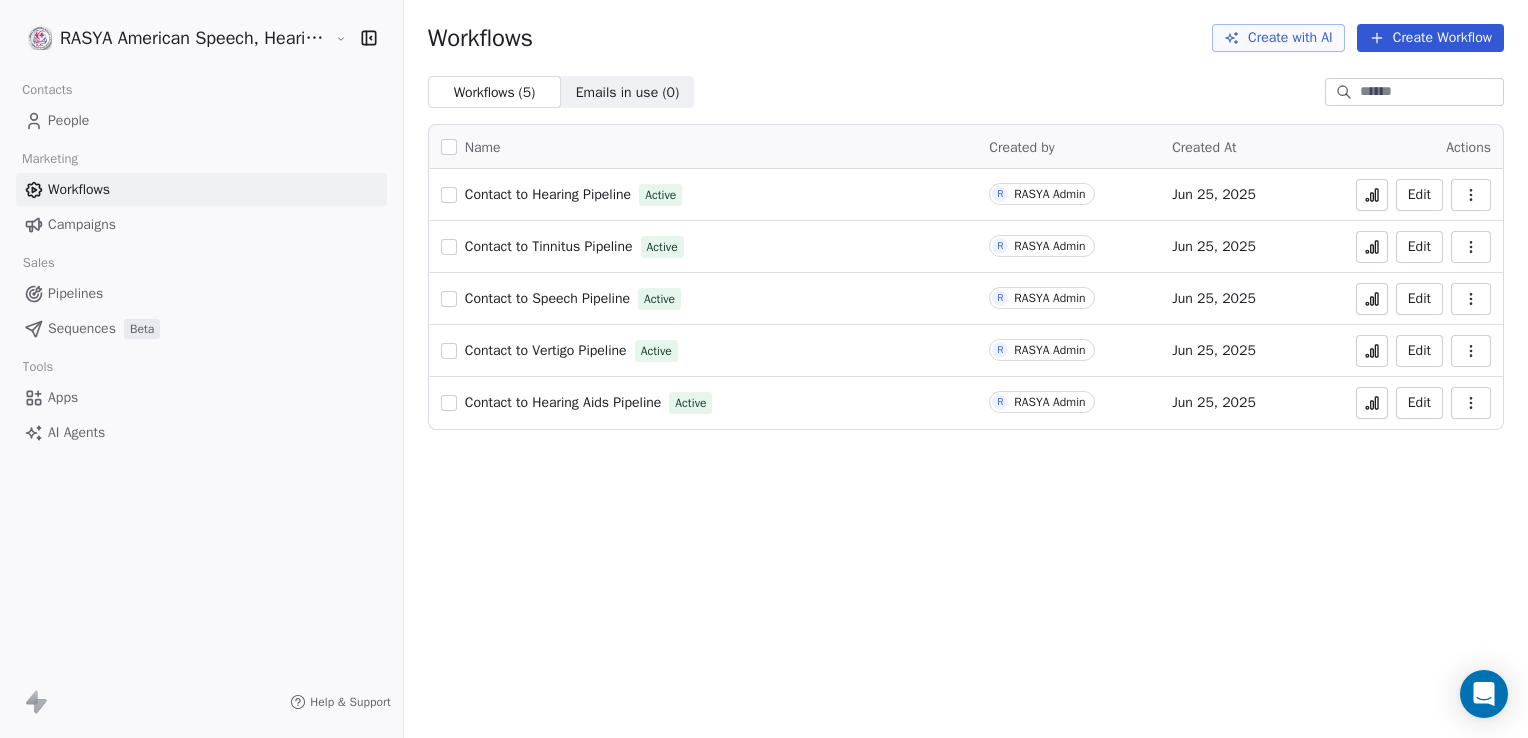 click on "Emails in use ( 0 )" at bounding box center (628, 92) 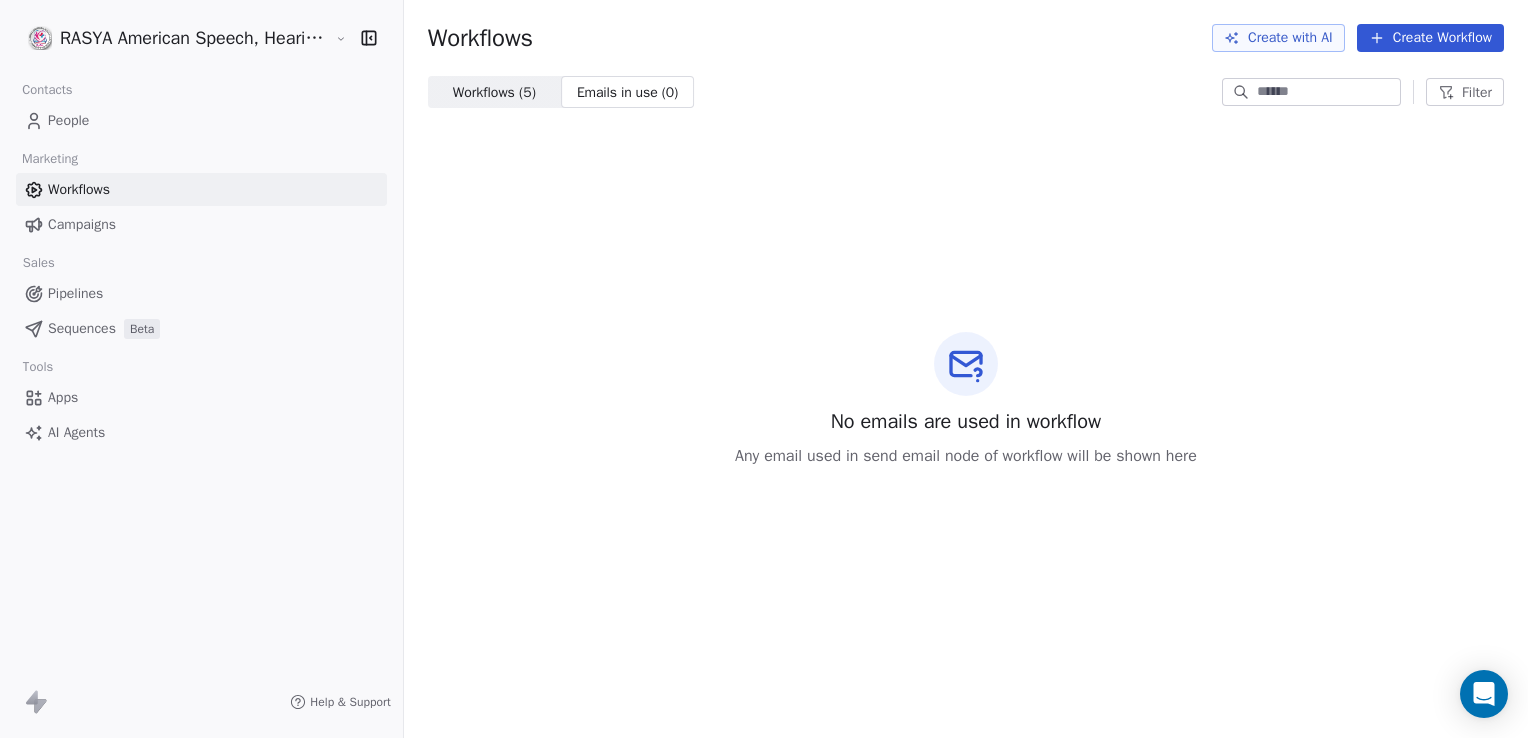 click on "Workflows ( 5 )" at bounding box center [494, 92] 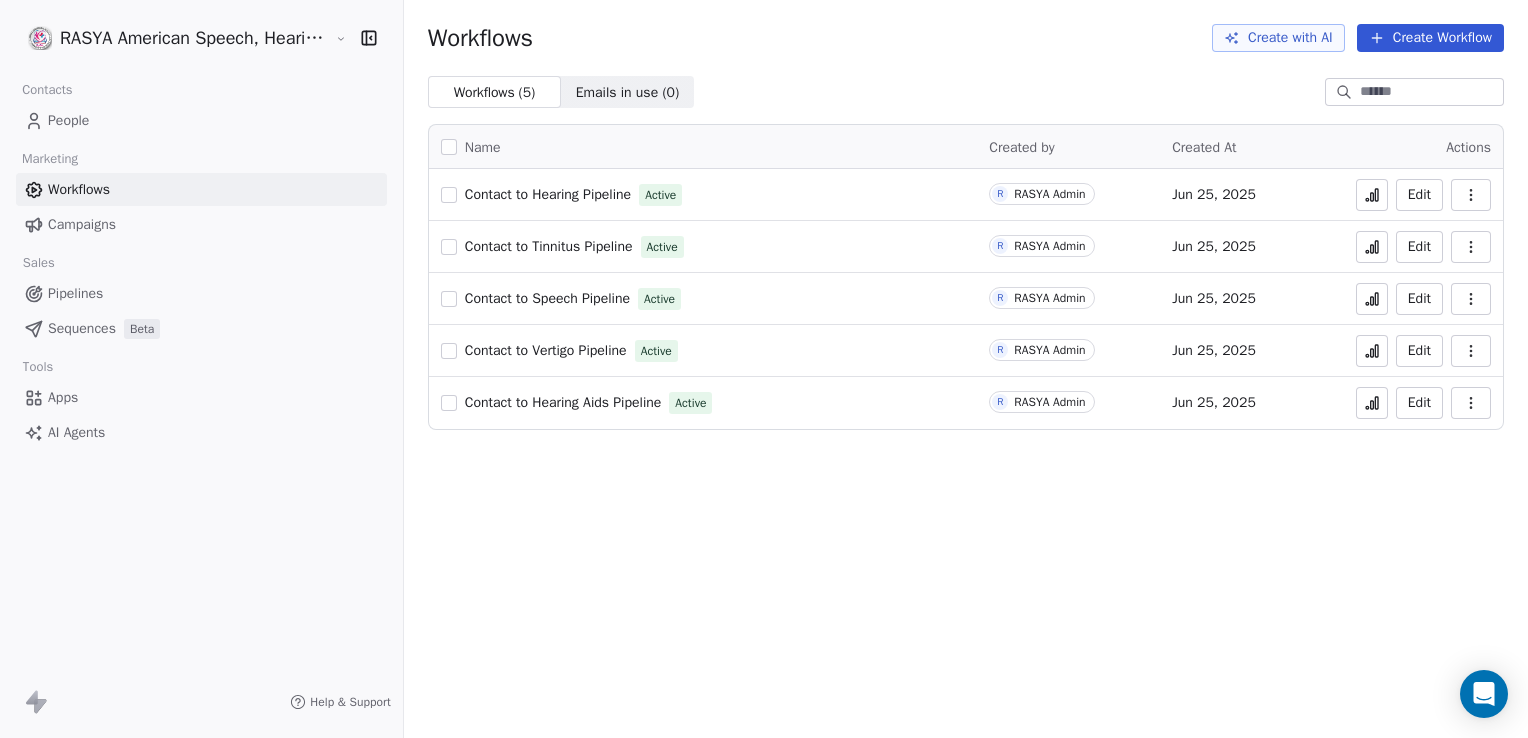 click on "People" at bounding box center (68, 120) 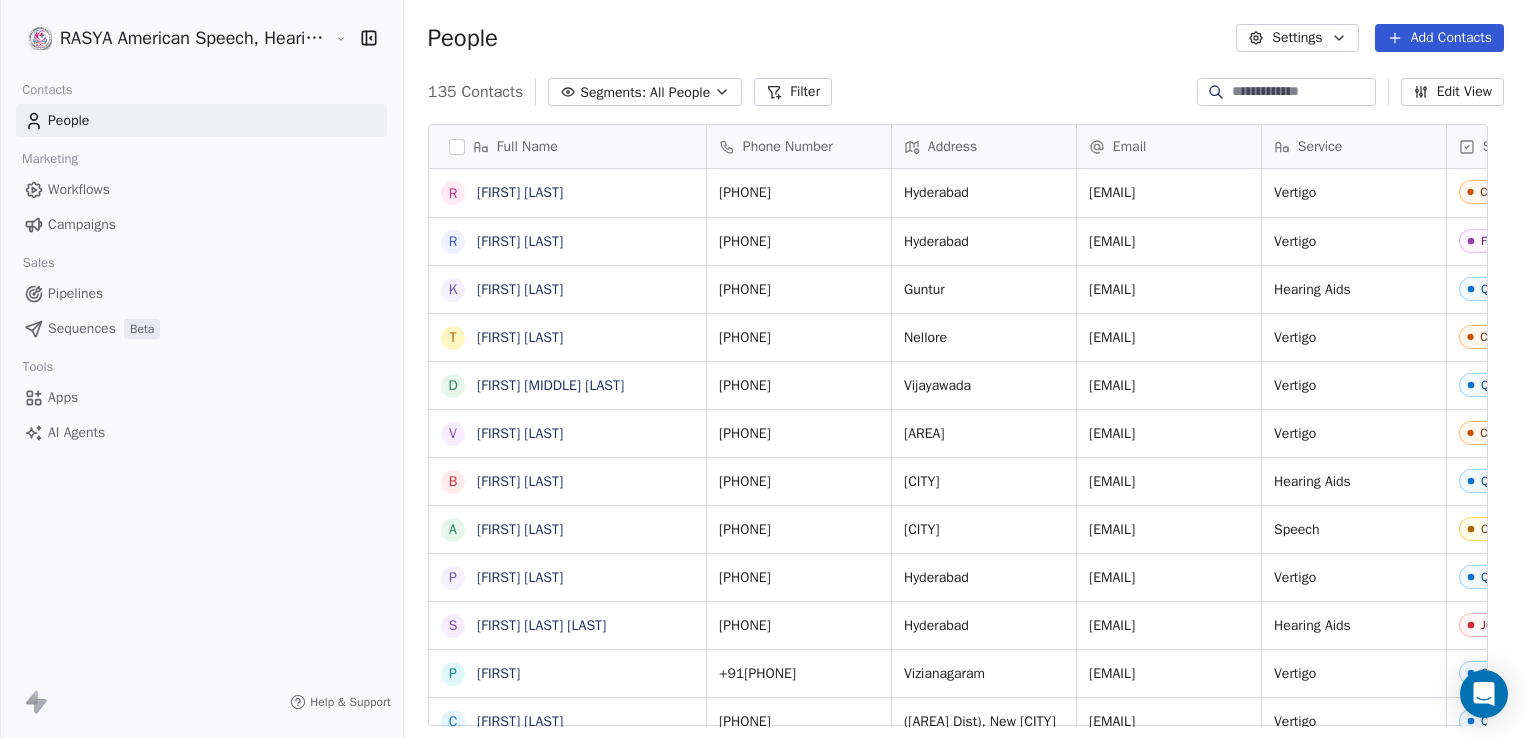 scroll, scrollTop: 16, scrollLeft: 15, axis: both 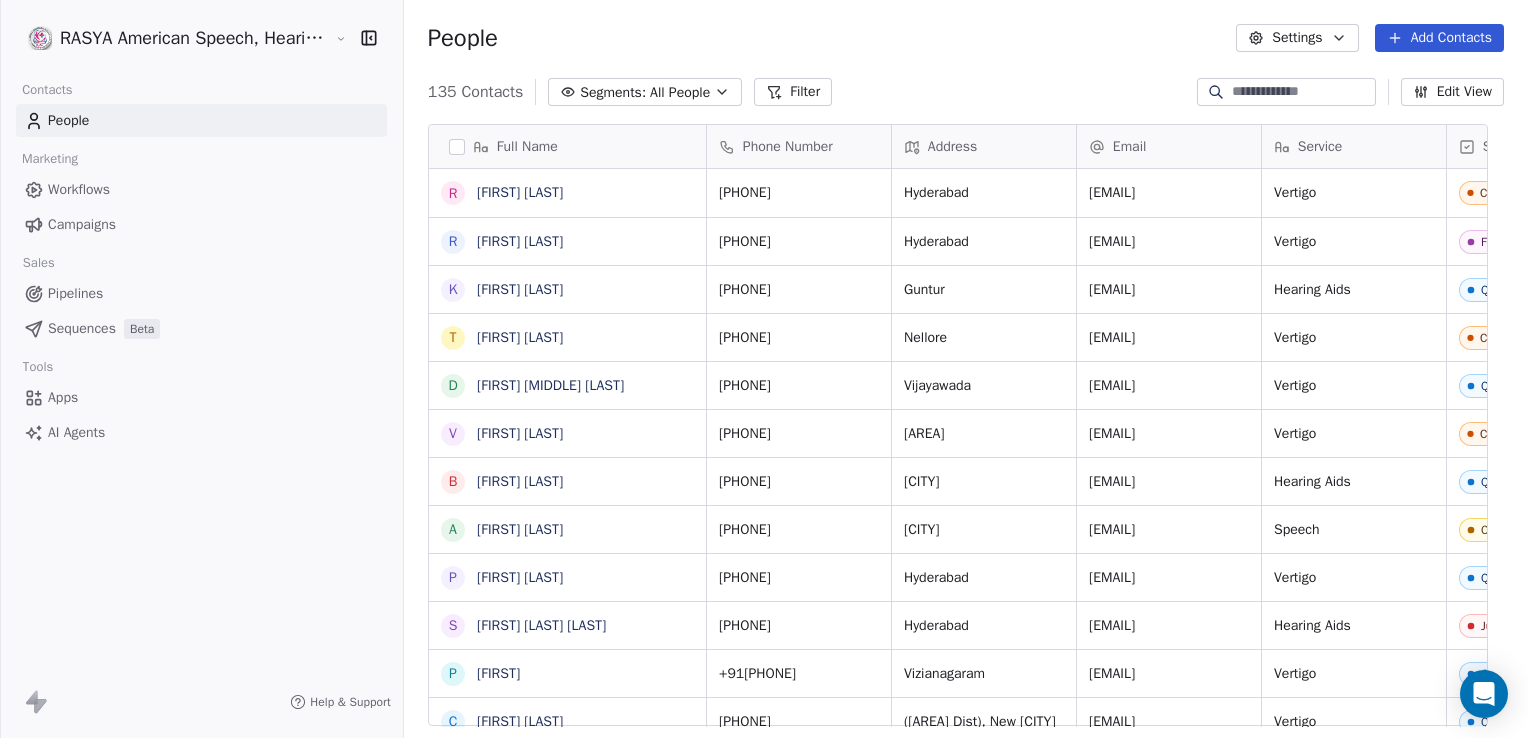 click on "People" at bounding box center [201, 120] 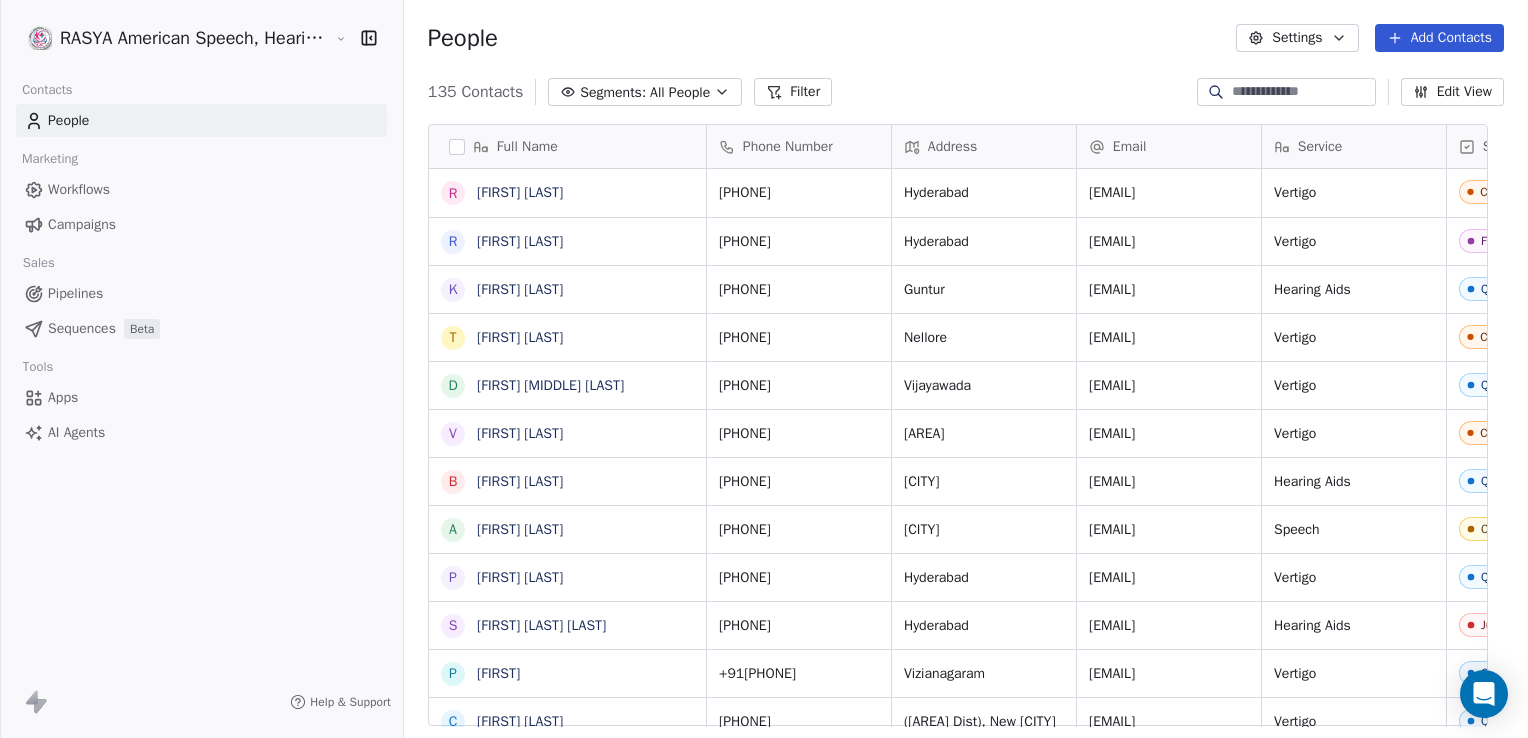 click on "People Settings  Add Contacts" at bounding box center [966, 38] 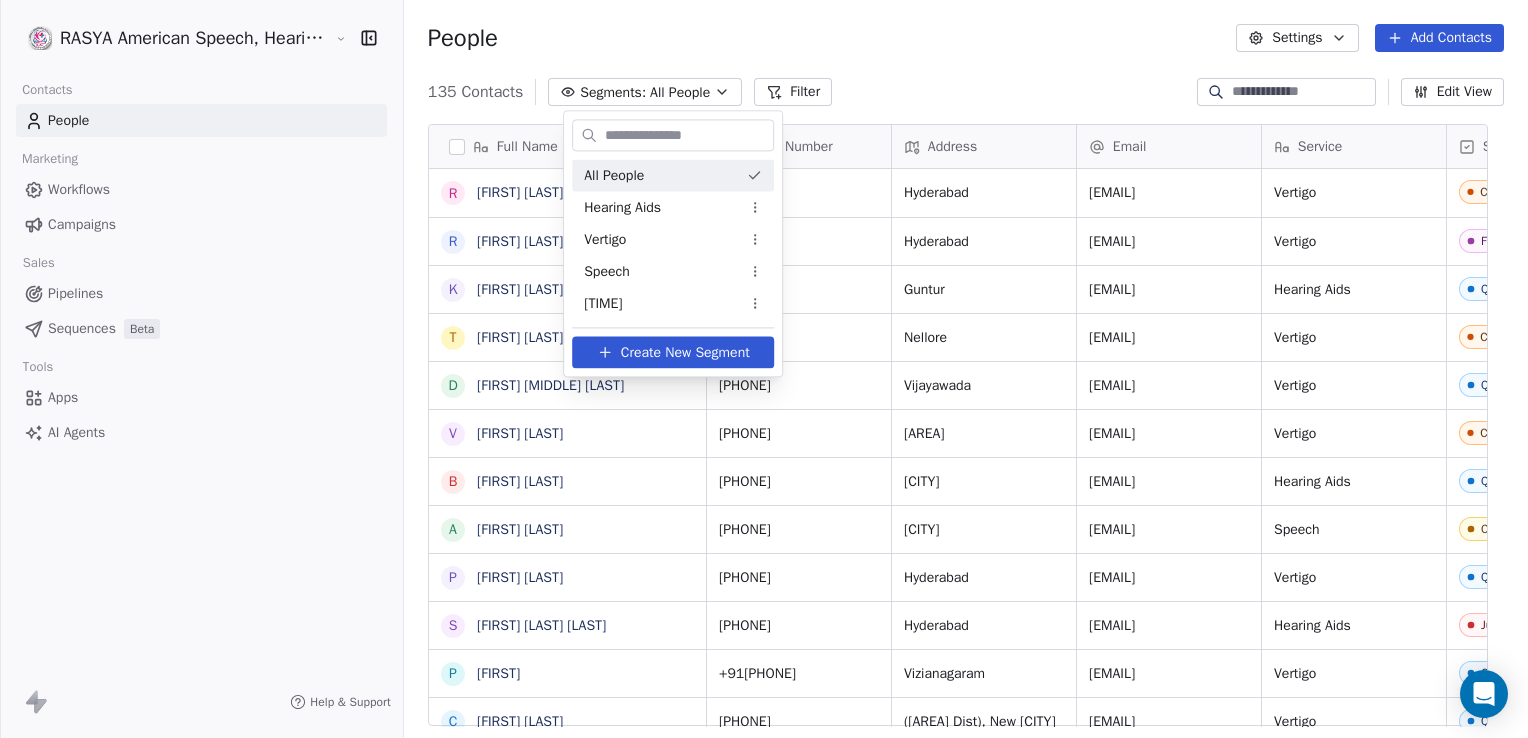 click on "RASYA American Speech, Hearing & Vertigo Institute Contacts People Marketing Workflows Campaigns Sales Pipelines Sequences Beta Tools Apps AI Agents Help & Support People Settings Add Contacts [NUMBER] Contacts Segments: All People Filter Edit View Tag Add to Sequence Export Full Name R Rhylon UPVC Srinivas R Rambabu Ram K K Mallikharjuna Reddy T Tinku Babu D Dammu Naresh Kumar V Venu Gopalreddy B Banadapalli Rajasekhar A Aashish Chella P Poola Murali S Sai Rama Murthy Konduri P Paddu C Chanti Konchada S Suresh Badavath M Madhuri Akshaiya R Ramu.moola M Mahankalaiah Bijjili S Sreedhar Tanneeru M M Jaddenna S Sankarababu Veesam M Meka Vijay Samuel Raju Y Yadav A Arjun Neeli V Venkatesh Basamsetty H Hemalatha Kota M Mary Elizabeth Rani T Tryambak S Sreedhar Pagunta S Satya Krishna K Kiran Mahadev G Gopi Yadav Javvaji K Krishna Sowjanya Rajanala S Shaik Fayaz Pasha Dada Phone Number Address Email Service Status Internal Notes Tags Created Date IST [PHONE] [CITY] [EMAIL] Vertigo No response" at bounding box center (764, 369) 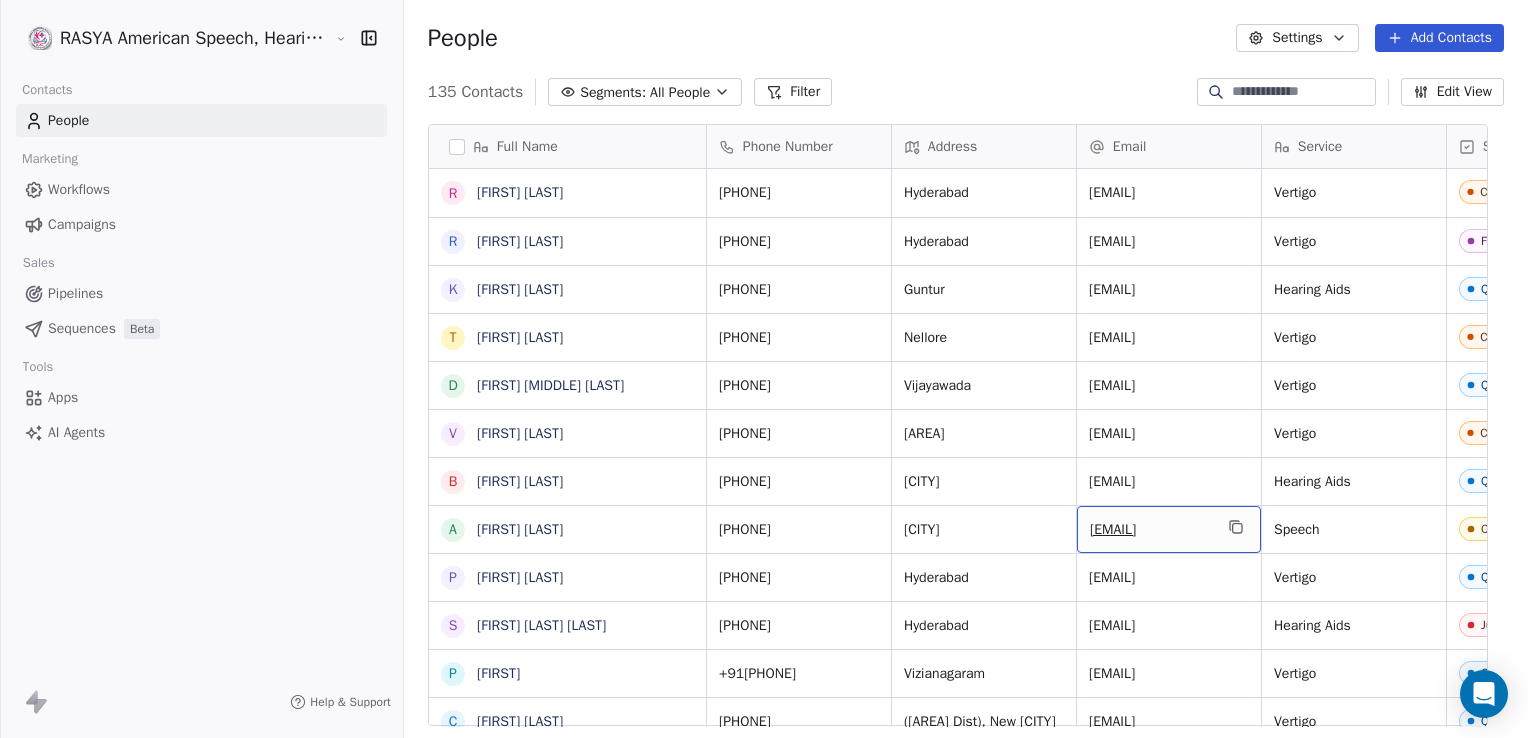 drag, startPoint x: 1105, startPoint y: 530, endPoint x: 1238, endPoint y: 487, distance: 139.7784 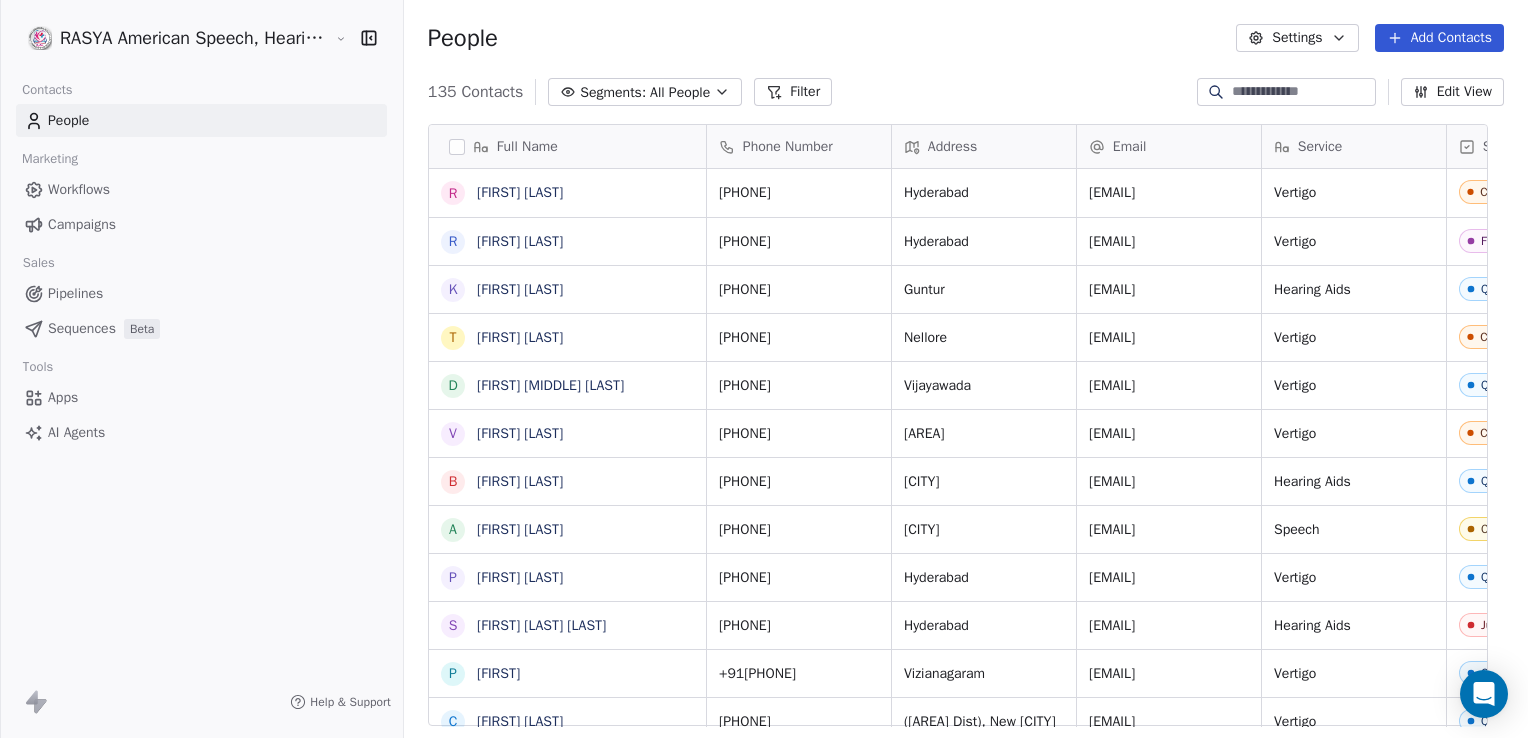 click on "People Settings  Add Contacts" at bounding box center [966, 38] 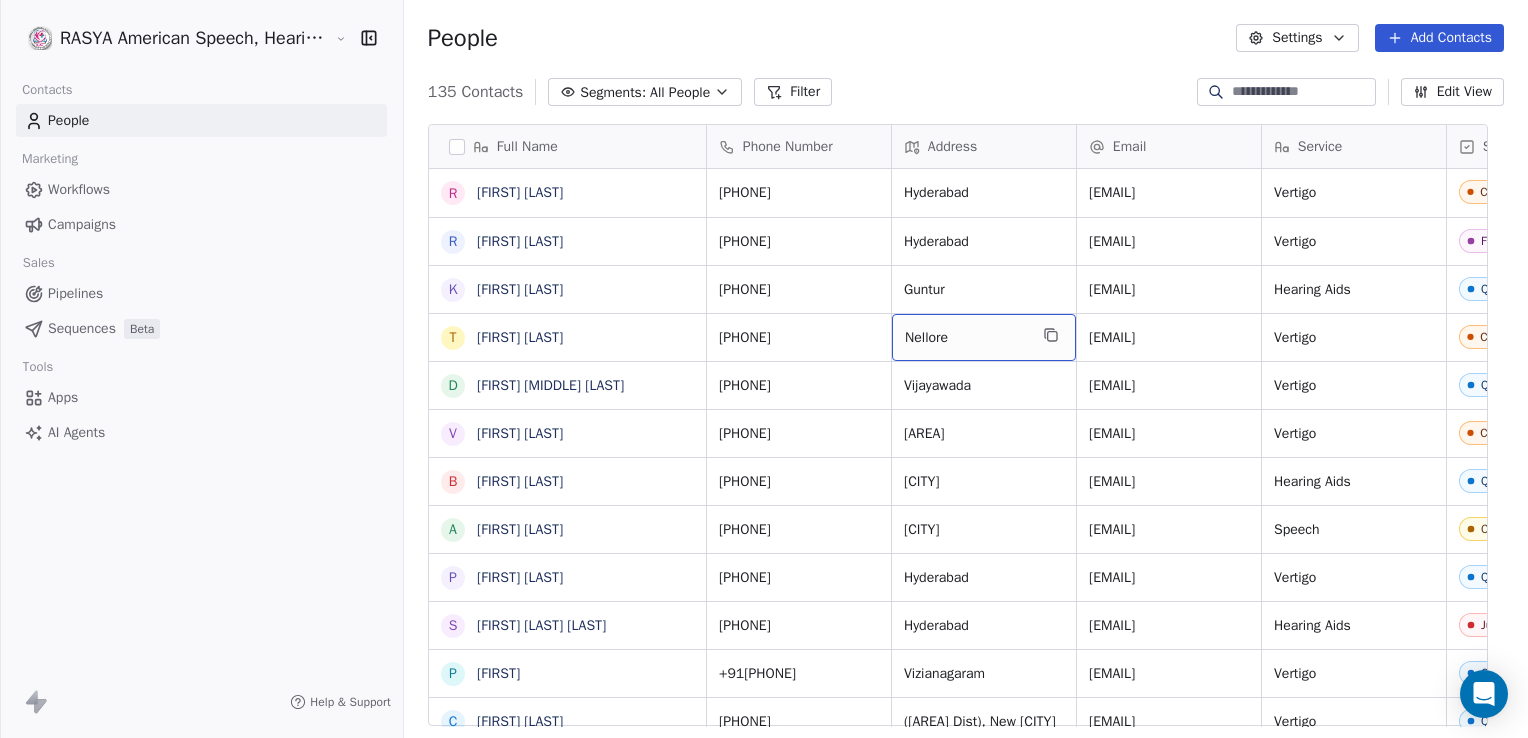 drag, startPoint x: 991, startPoint y: 341, endPoint x: 976, endPoint y: 279, distance: 63.788715 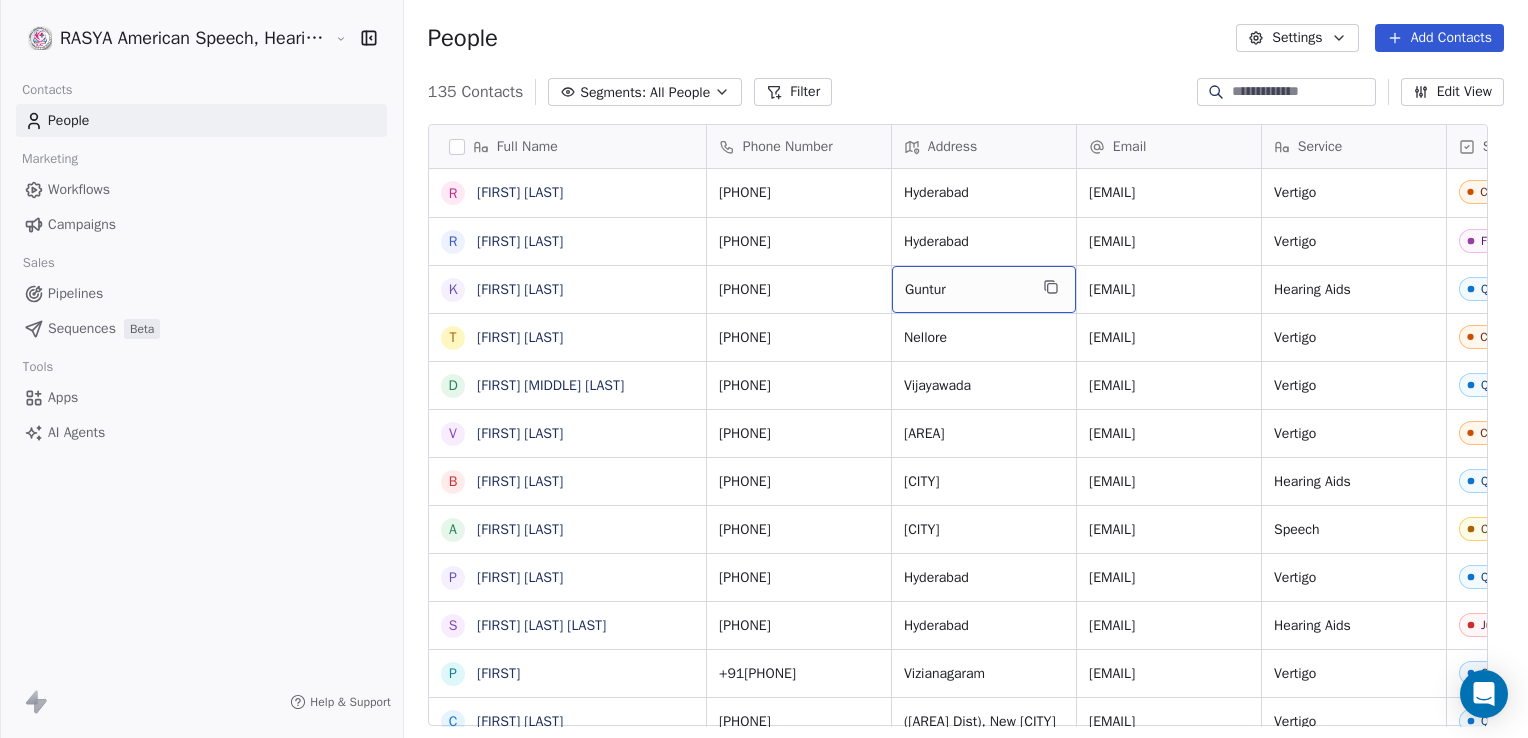 drag, startPoint x: 976, startPoint y: 279, endPoint x: 987, endPoint y: 238, distance: 42.44997 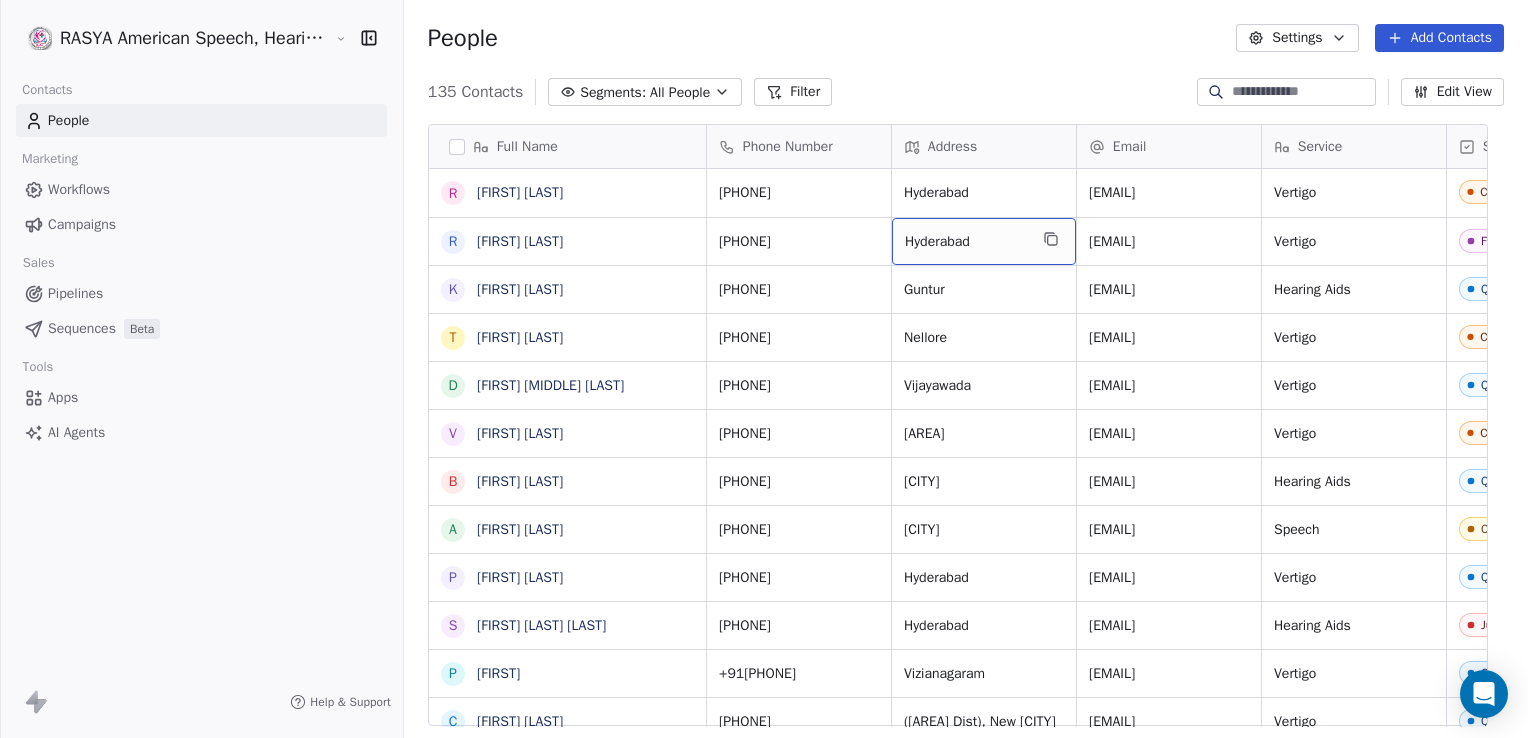 drag, startPoint x: 987, startPoint y: 238, endPoint x: 996, endPoint y: 193, distance: 45.891174 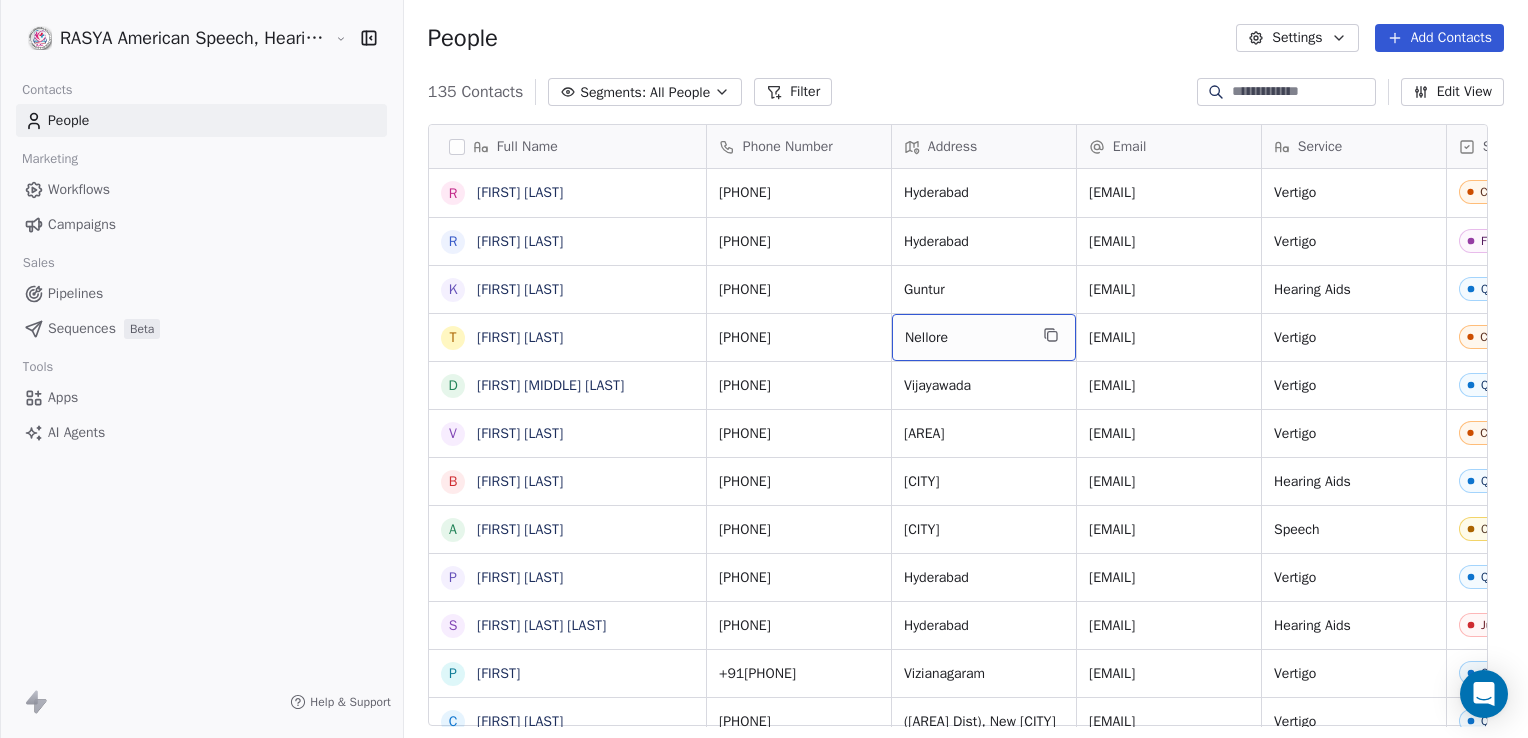 drag, startPoint x: 994, startPoint y: 341, endPoint x: 995, endPoint y: 385, distance: 44.011364 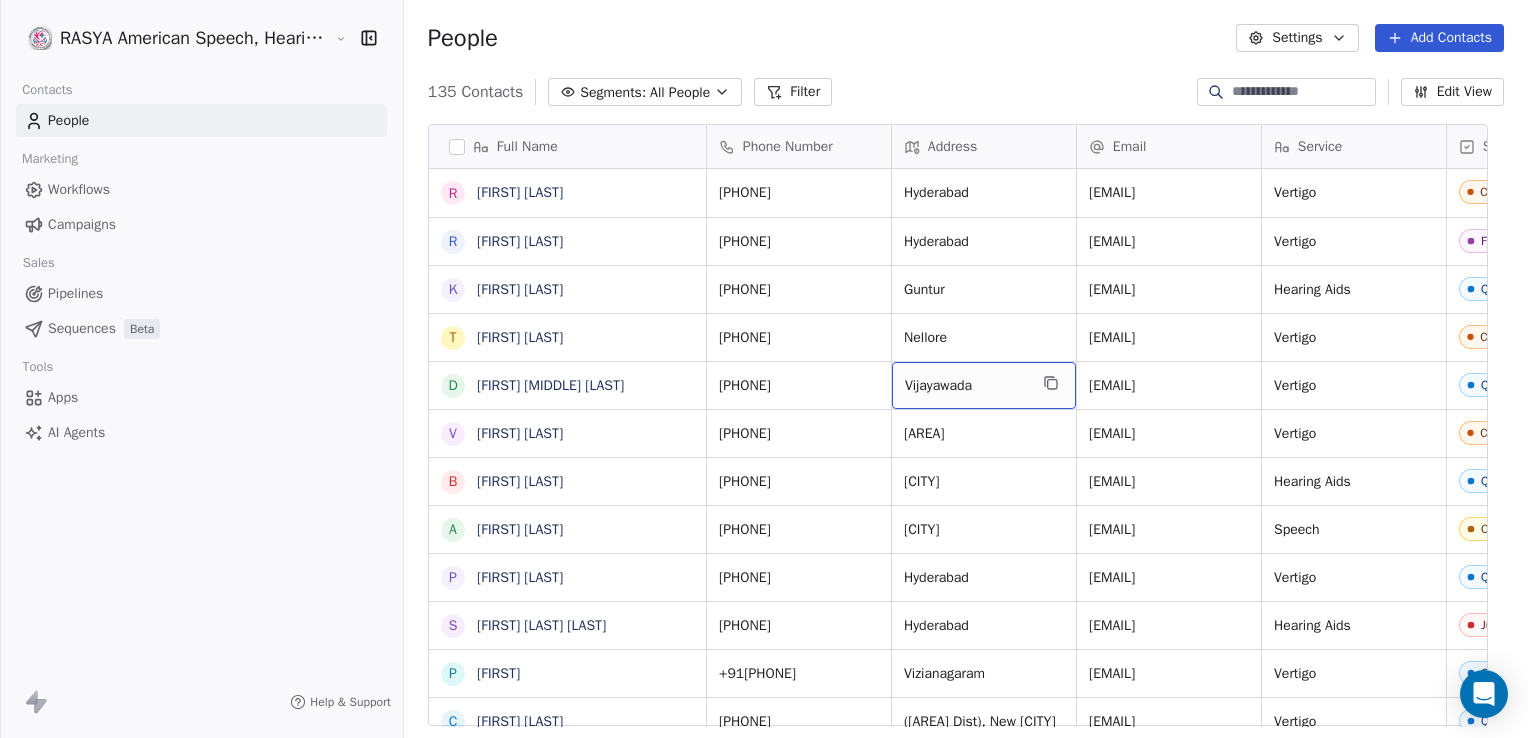drag, startPoint x: 995, startPoint y: 385, endPoint x: 986, endPoint y: 436, distance: 51.78803 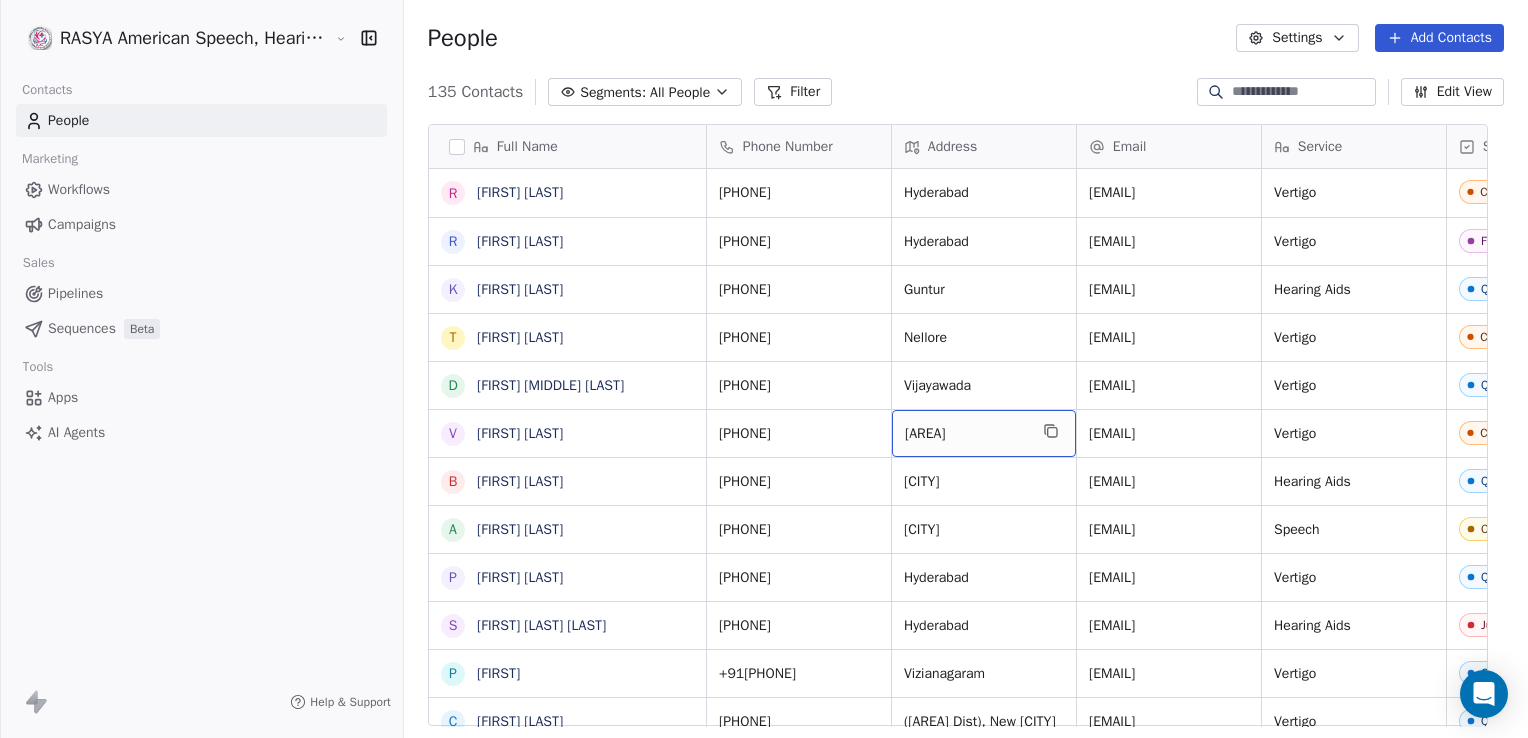 drag, startPoint x: 986, startPoint y: 436, endPoint x: 984, endPoint y: 486, distance: 50.039986 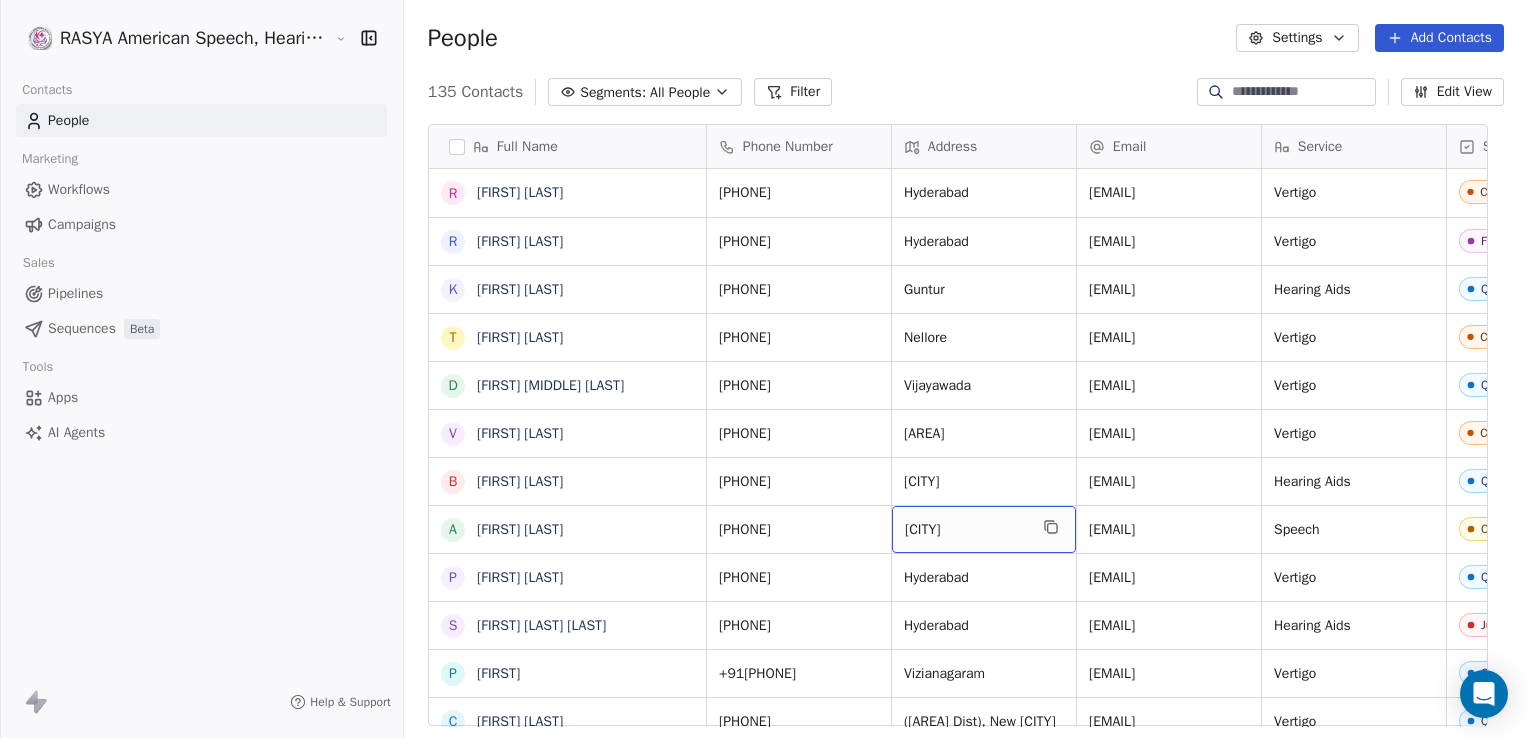 drag, startPoint x: 984, startPoint y: 526, endPoint x: 990, endPoint y: 587, distance: 61.294373 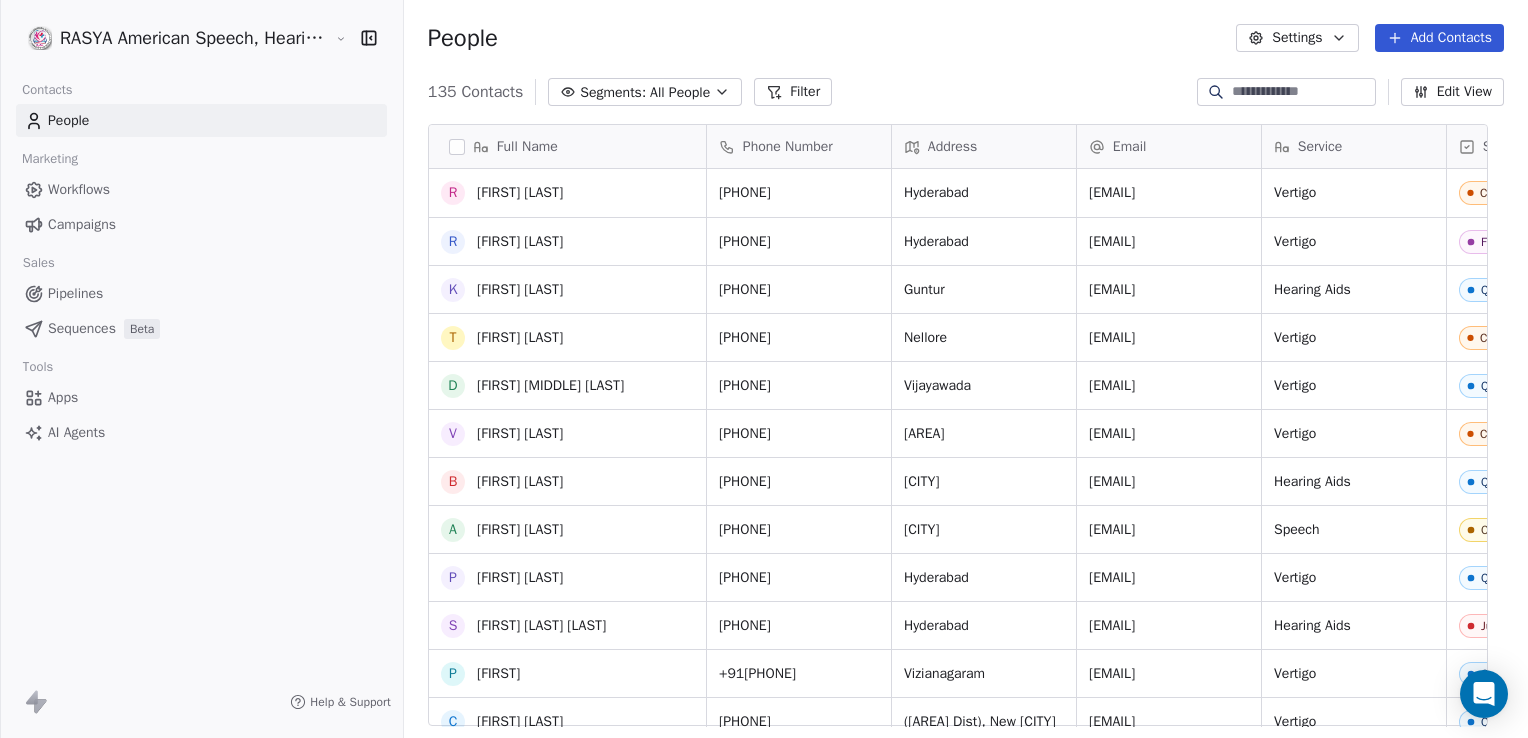 scroll, scrollTop: 194, scrollLeft: 0, axis: vertical 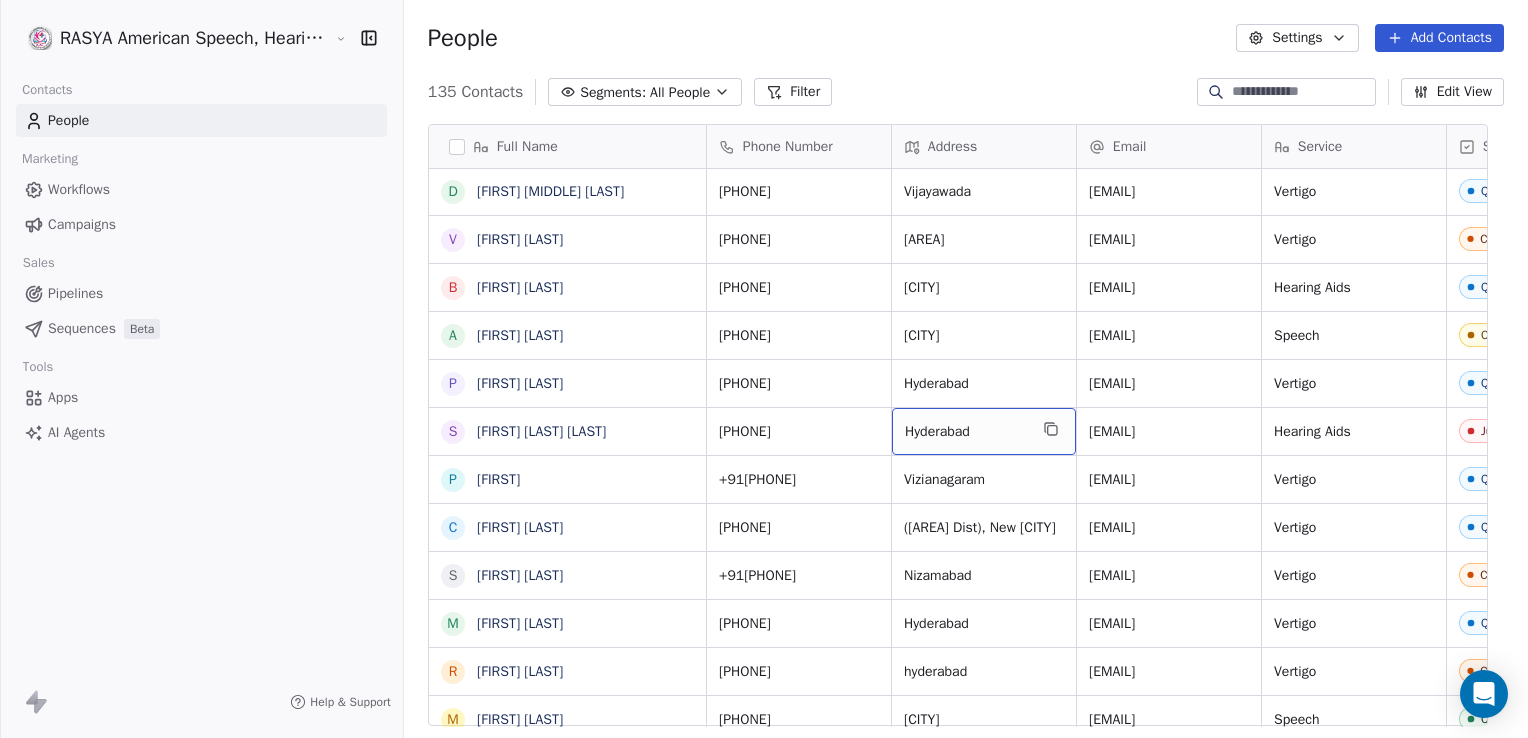 drag, startPoint x: 1002, startPoint y: 434, endPoint x: 1002, endPoint y: 386, distance: 48 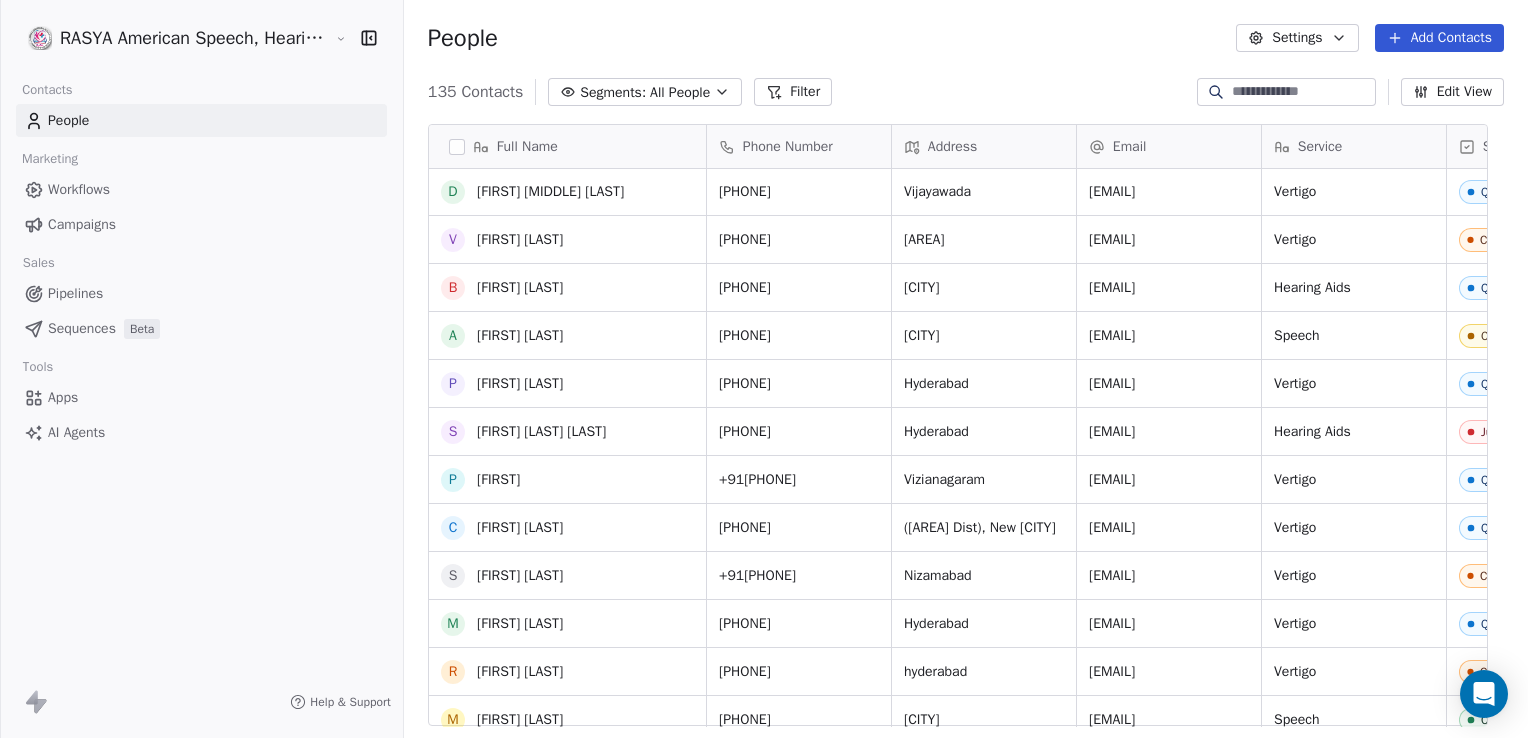 scroll, scrollTop: 1072, scrollLeft: 0, axis: vertical 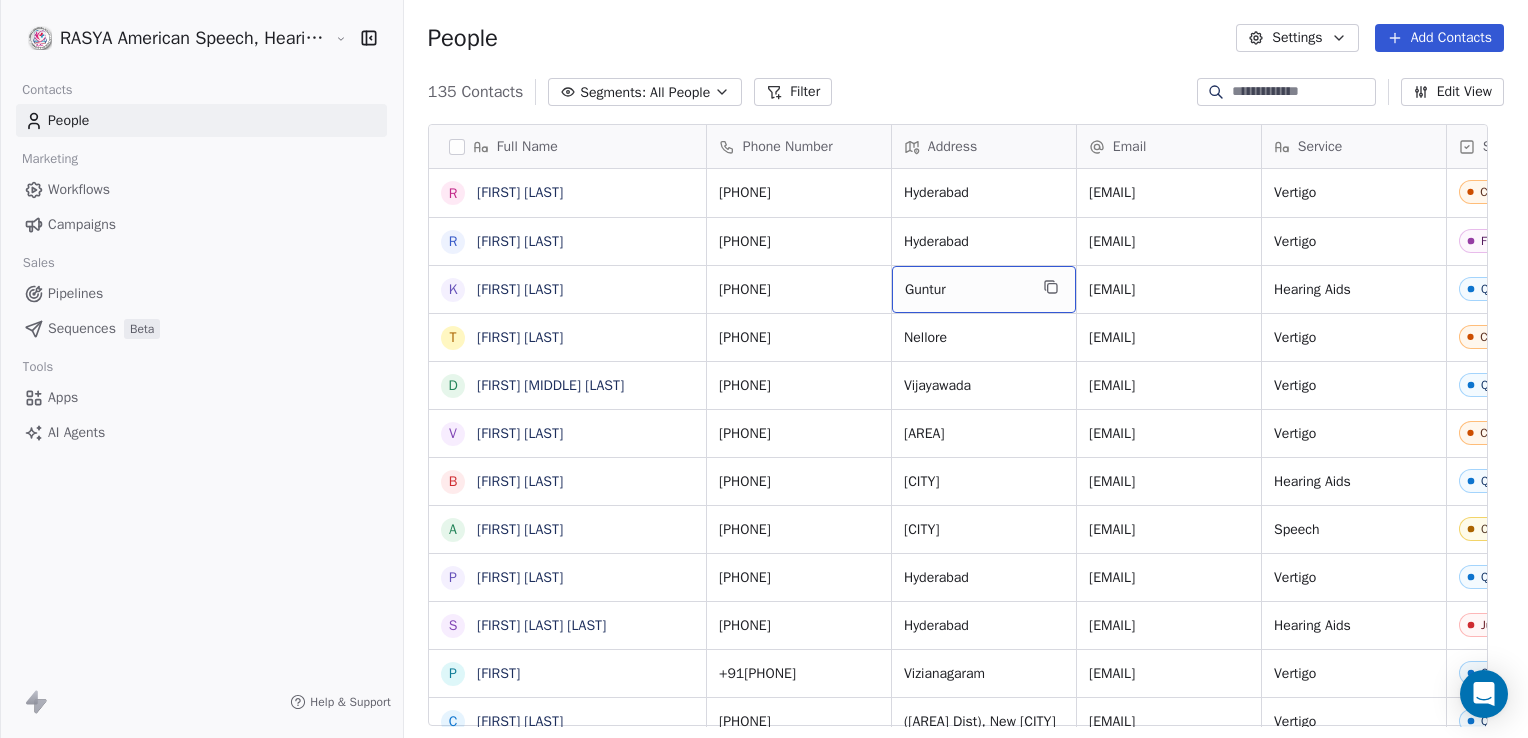 drag, startPoint x: 1003, startPoint y: 285, endPoint x: 998, endPoint y: 354, distance: 69.18092 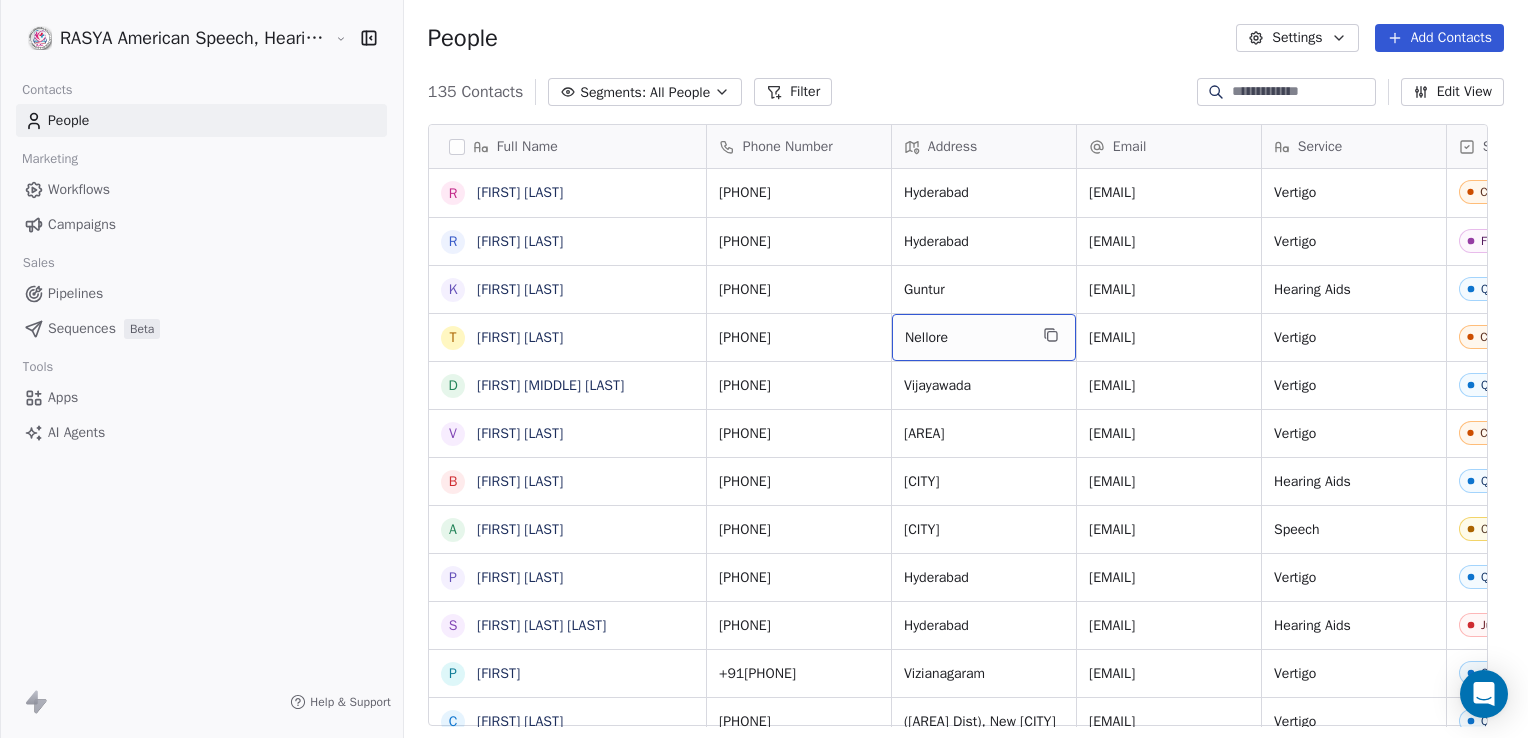 drag, startPoint x: 988, startPoint y: 342, endPoint x: 1009, endPoint y: 389, distance: 51.47815 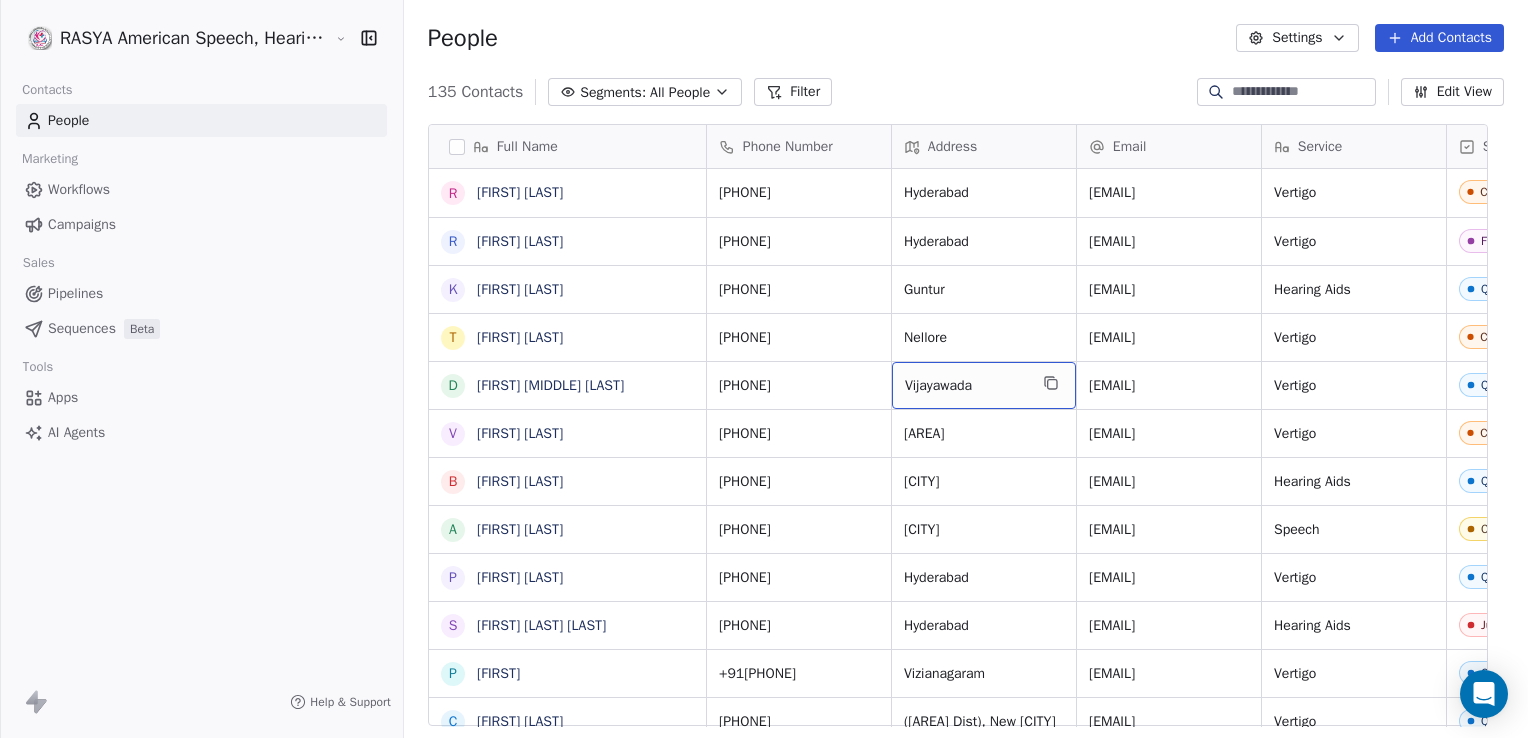 drag, startPoint x: 1009, startPoint y: 389, endPoint x: 1000, endPoint y: 437, distance: 48.83646 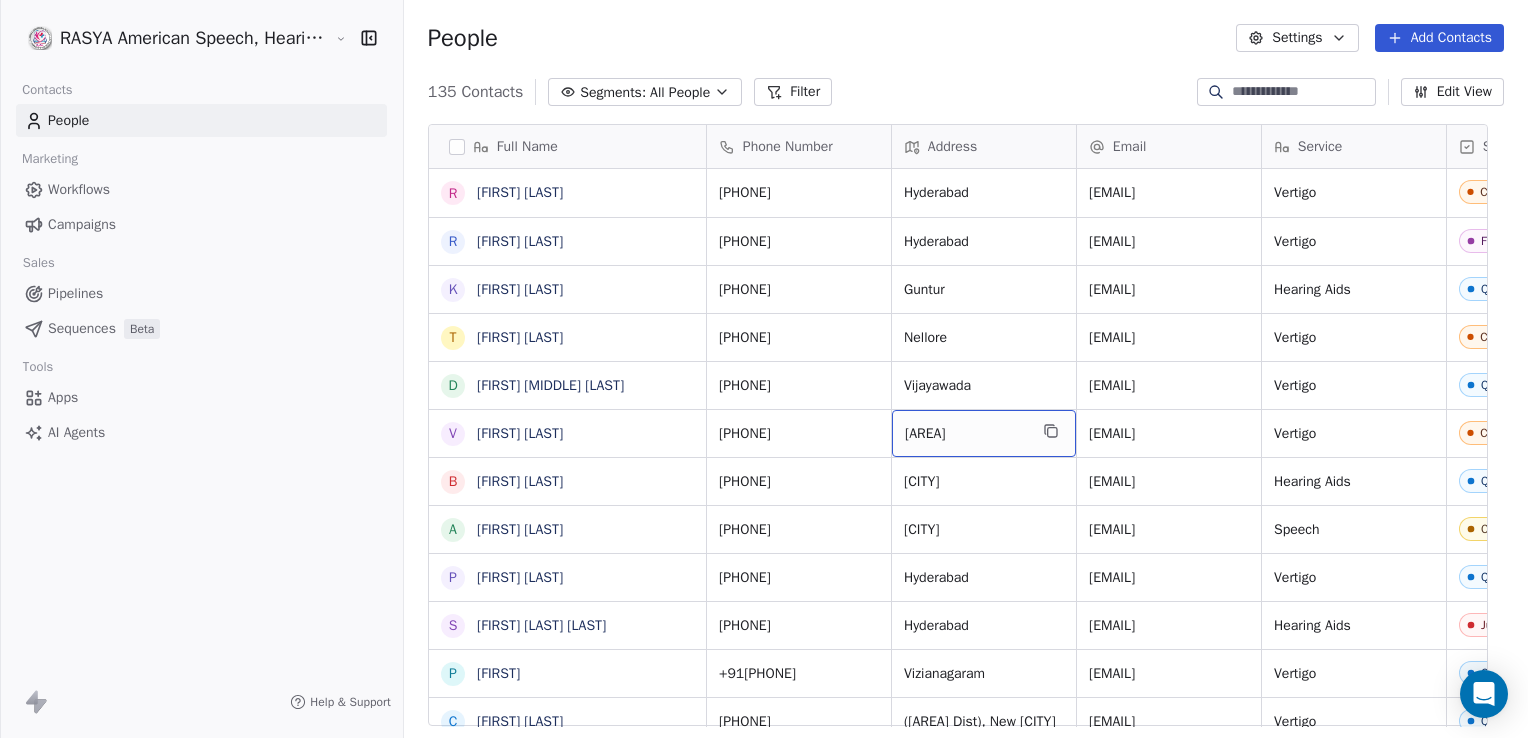 drag, startPoint x: 1000, startPoint y: 437, endPoint x: 998, endPoint y: 476, distance: 39.051247 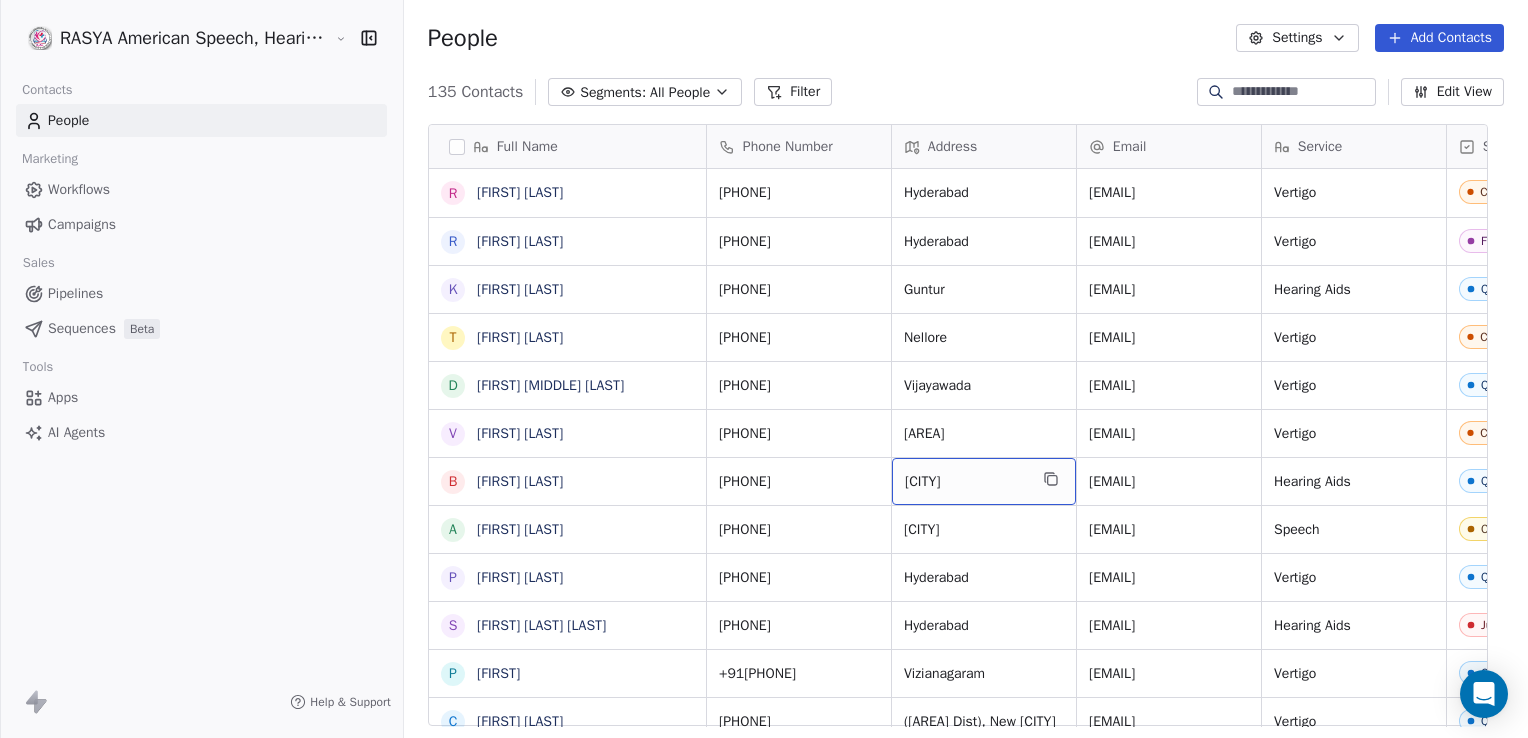 drag, startPoint x: 998, startPoint y: 476, endPoint x: 998, endPoint y: 523, distance: 47 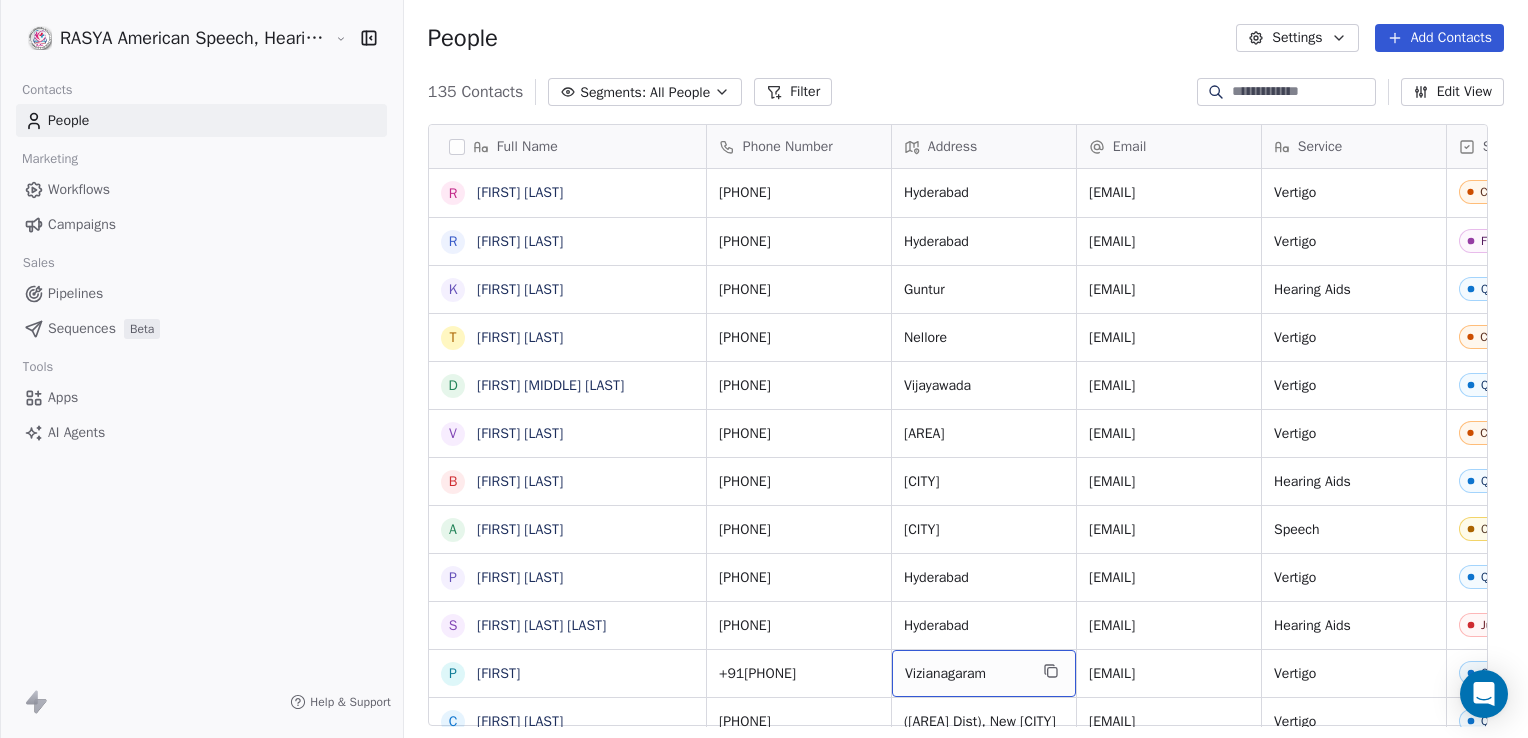 scroll, scrollTop: 28, scrollLeft: 0, axis: vertical 